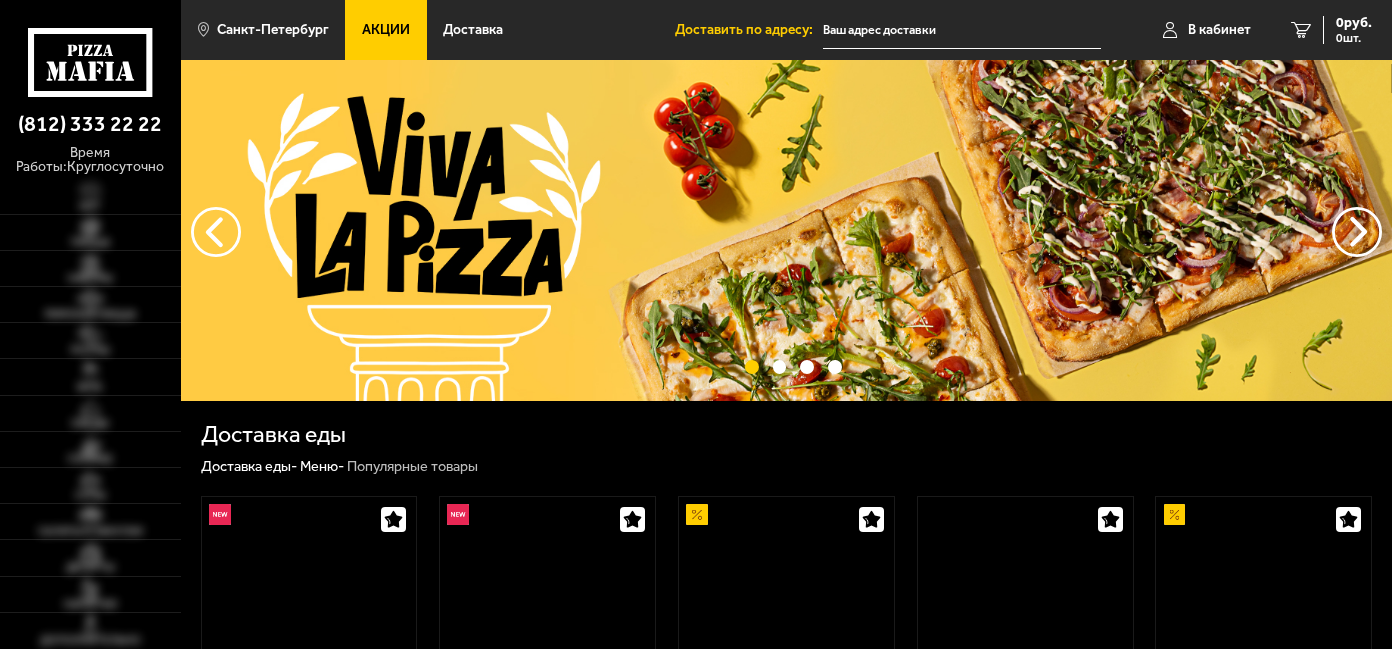 scroll, scrollTop: 0, scrollLeft: 0, axis: both 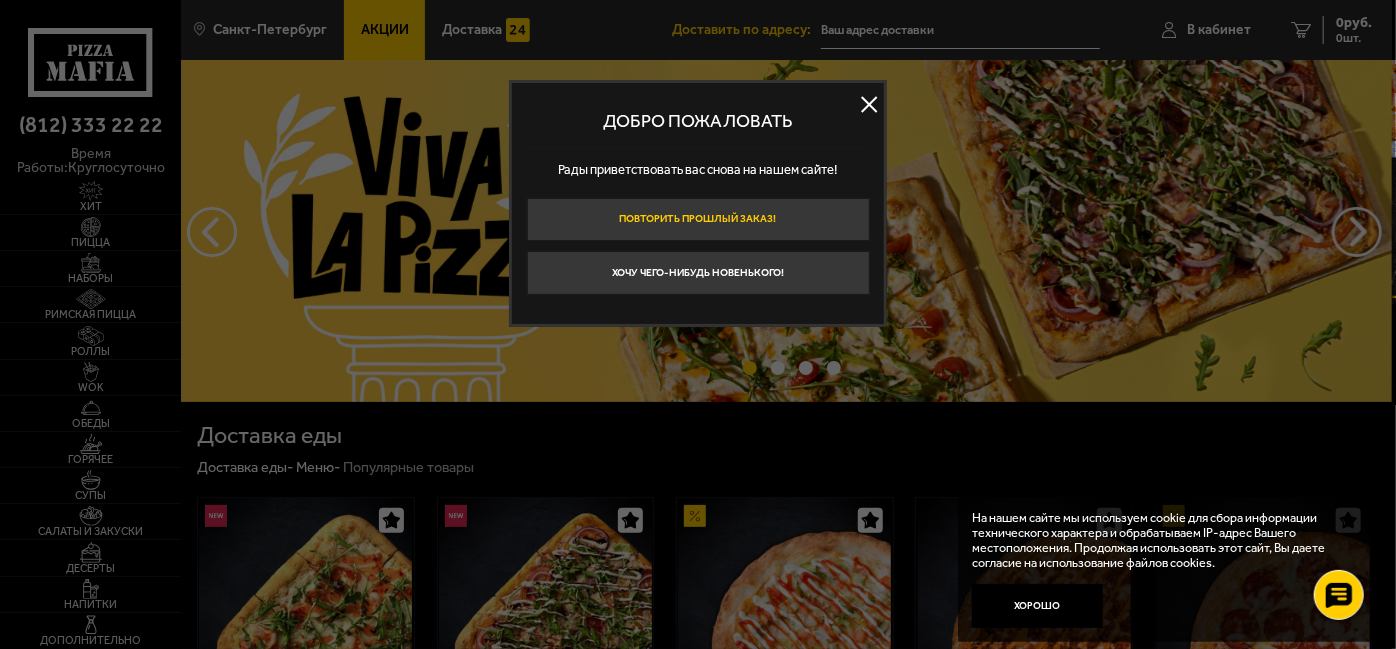 click on "Повторить прошлый заказ!" at bounding box center [697, 220] 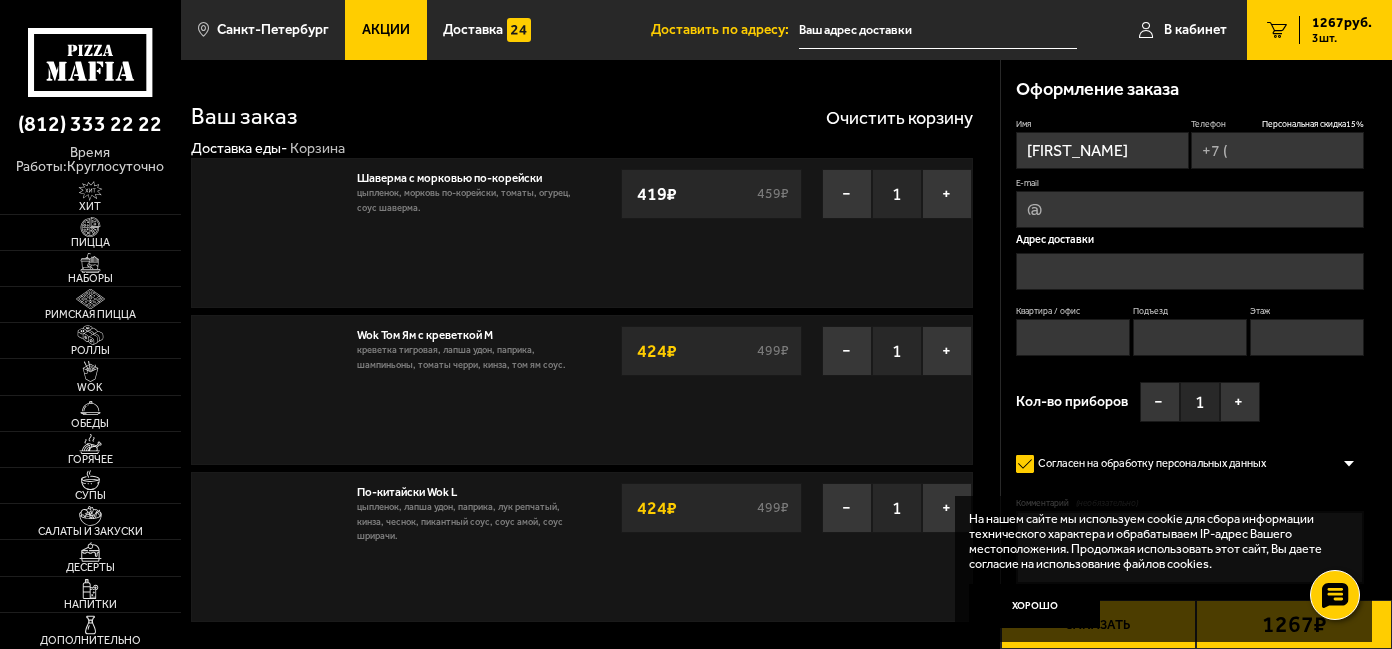 type on "[PHONE_NUMBER]" 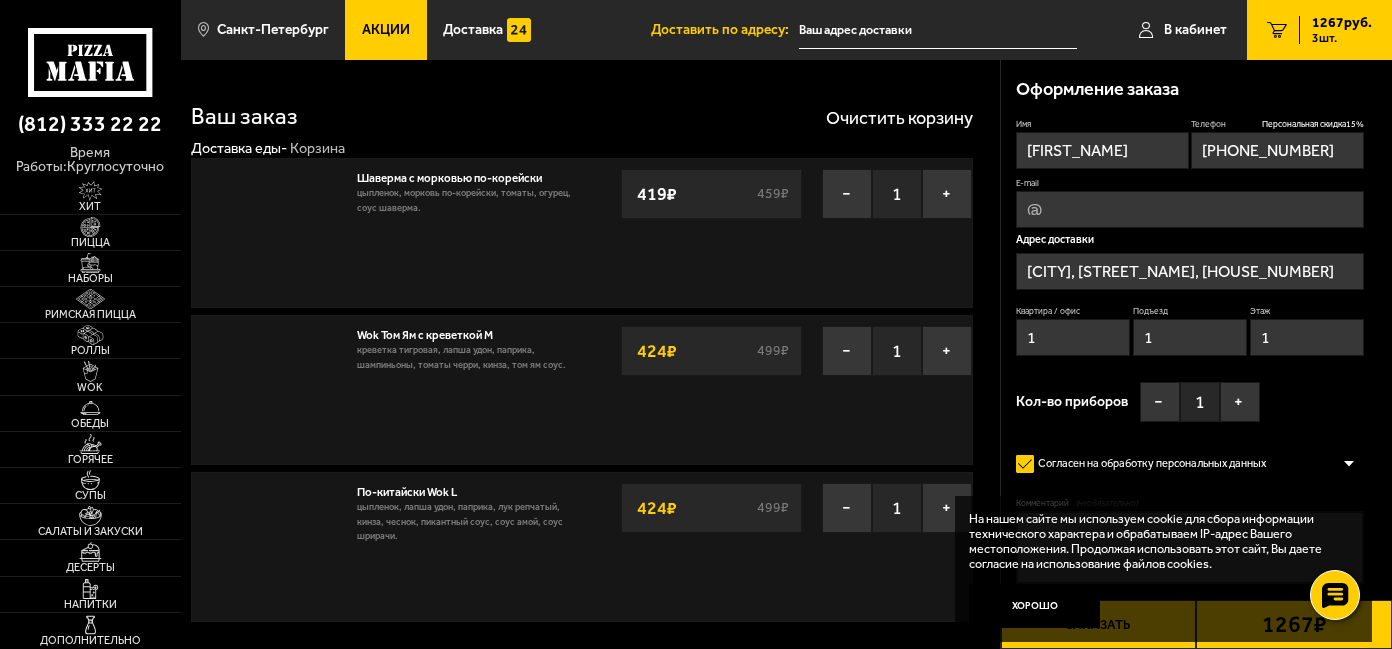 type on "[STREET_NAME], [HOUSE_NUMBER]" 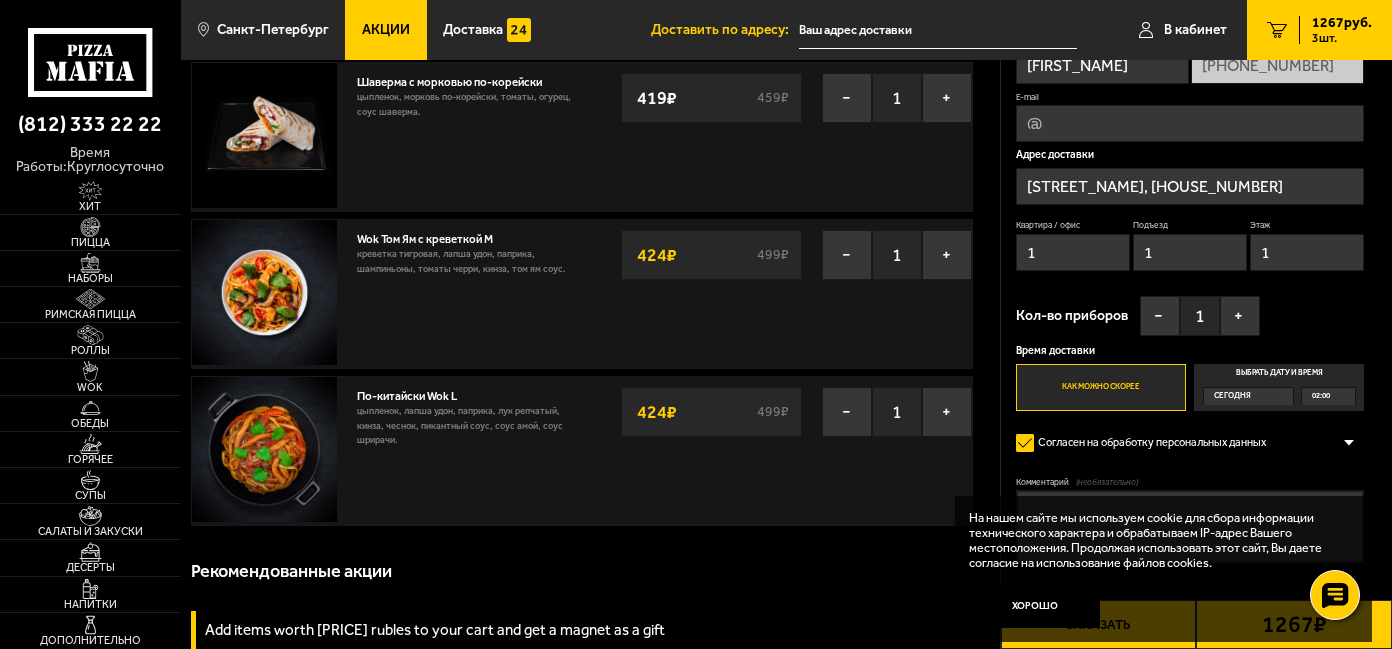 scroll, scrollTop: 141, scrollLeft: 0, axis: vertical 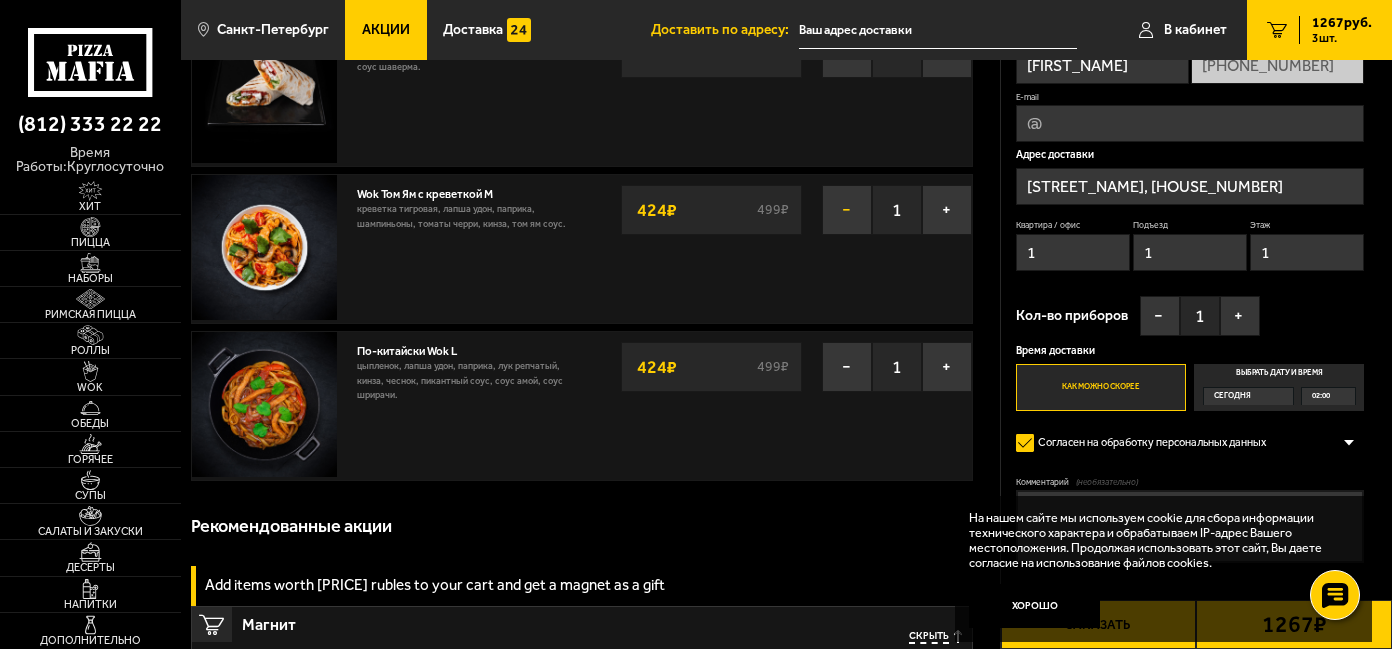 click on "−" at bounding box center [847, 210] 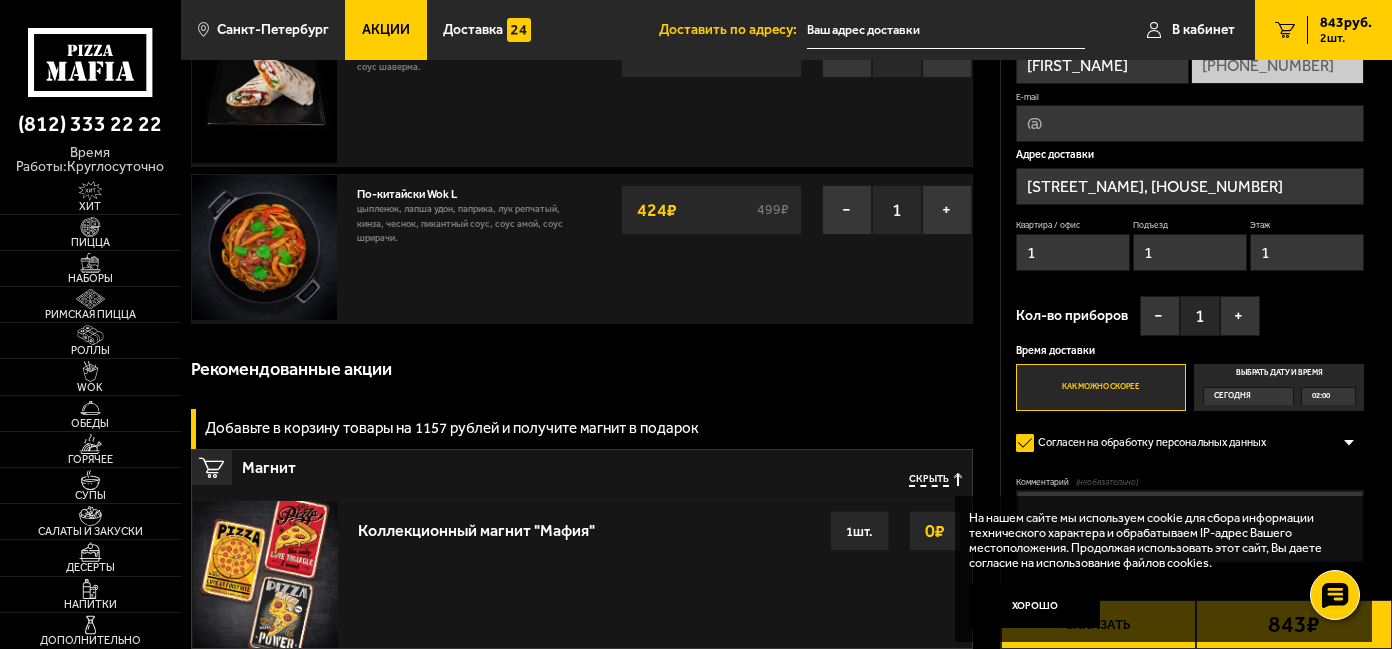 click on "−" at bounding box center (847, 210) 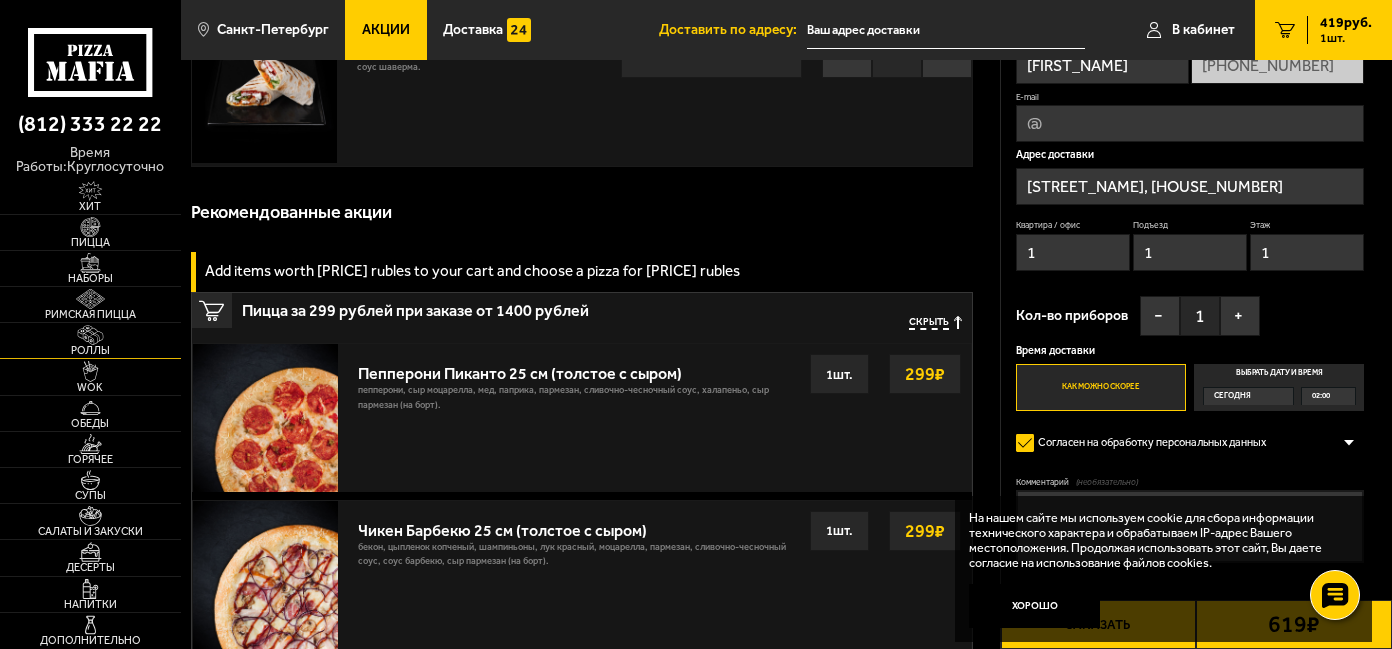 click on "Роллы" at bounding box center [90, 350] 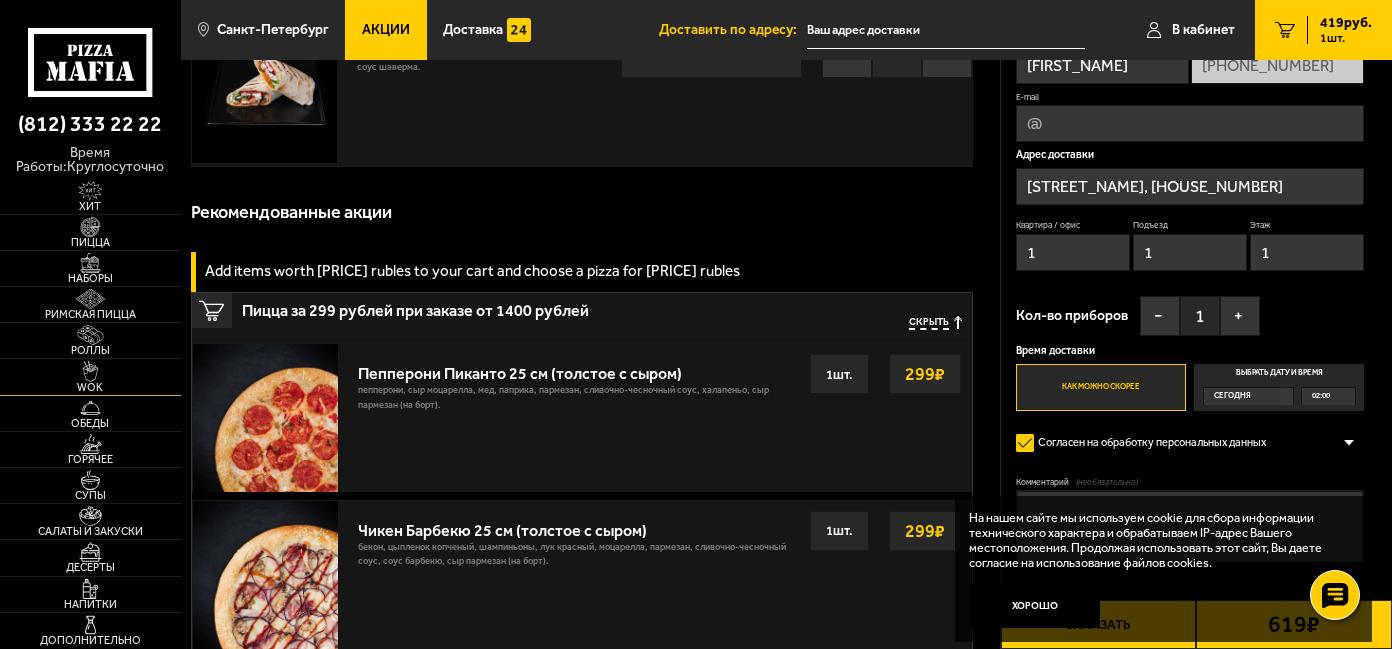 scroll, scrollTop: 0, scrollLeft: 0, axis: both 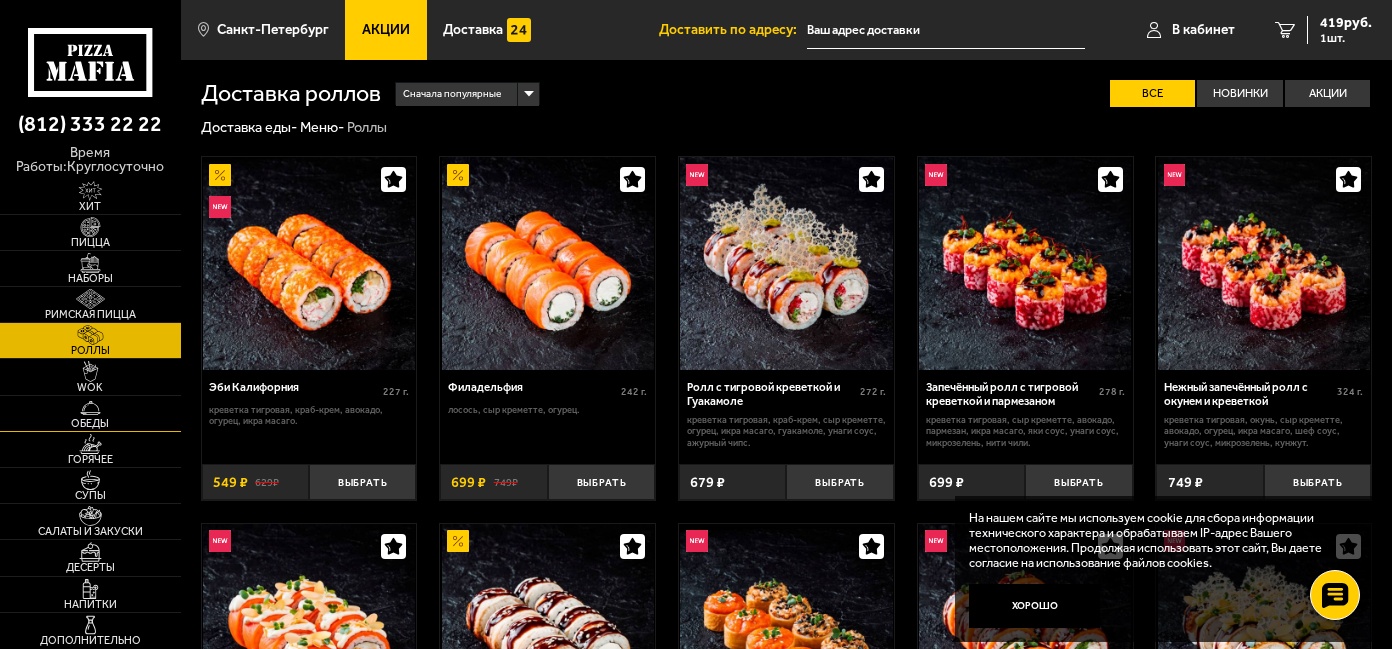 click at bounding box center (91, 408) 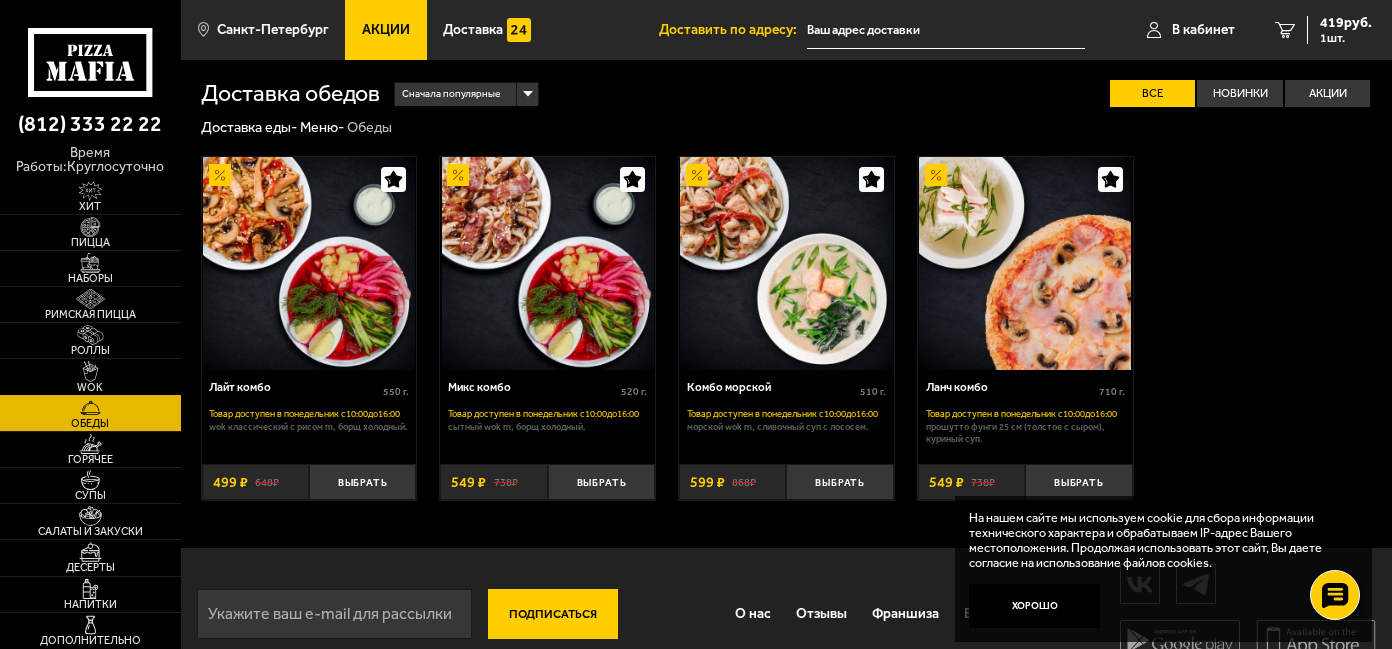 click on "WOK" at bounding box center [90, 387] 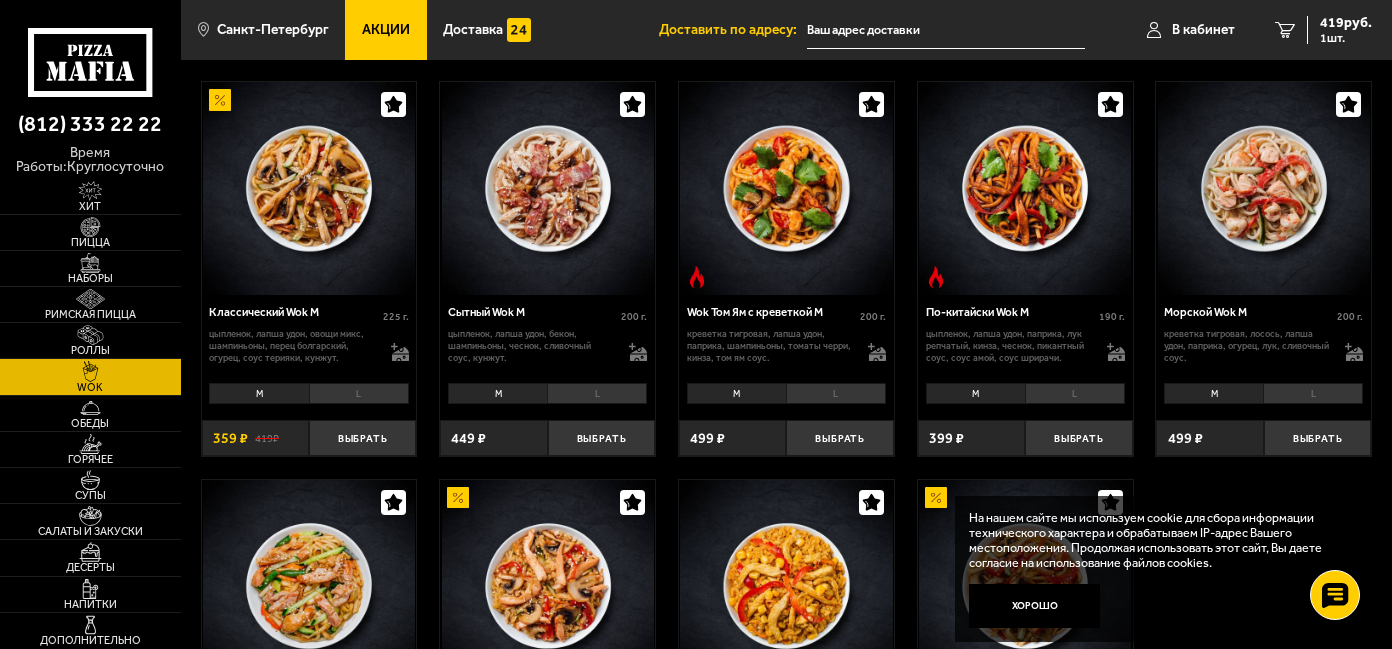 scroll, scrollTop: 498, scrollLeft: 0, axis: vertical 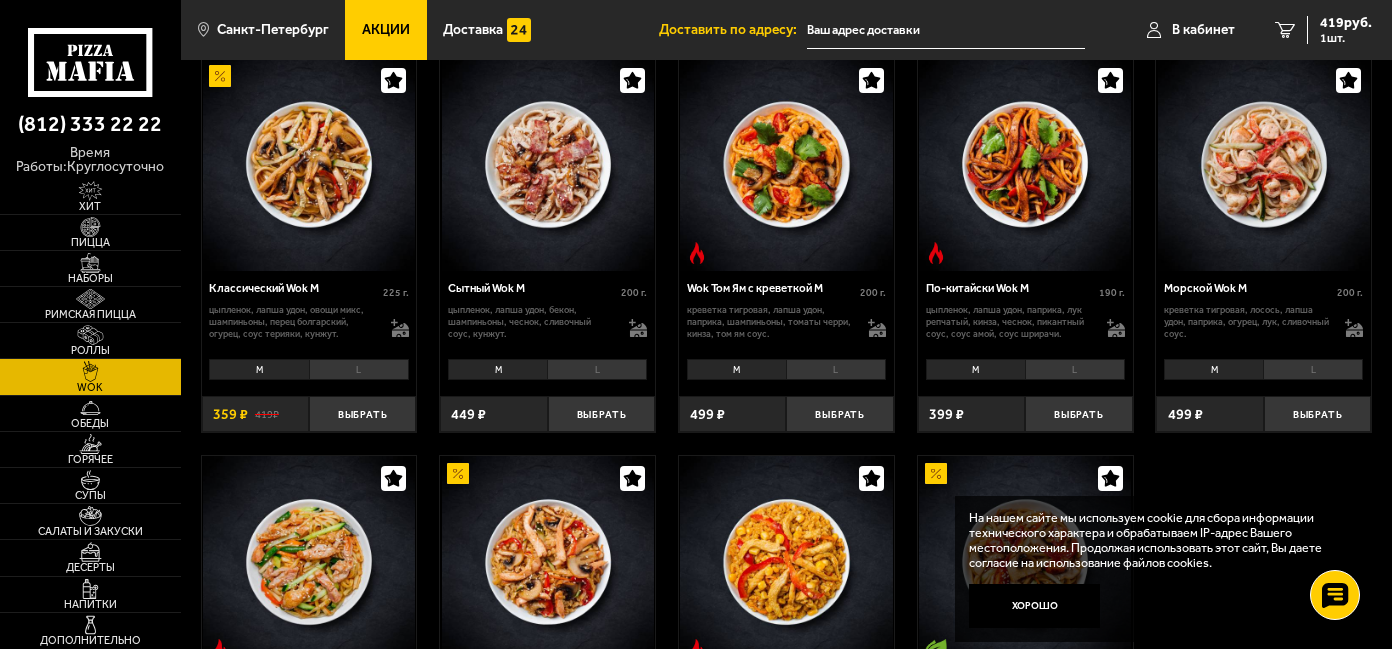 click on "L" at bounding box center [836, 369] 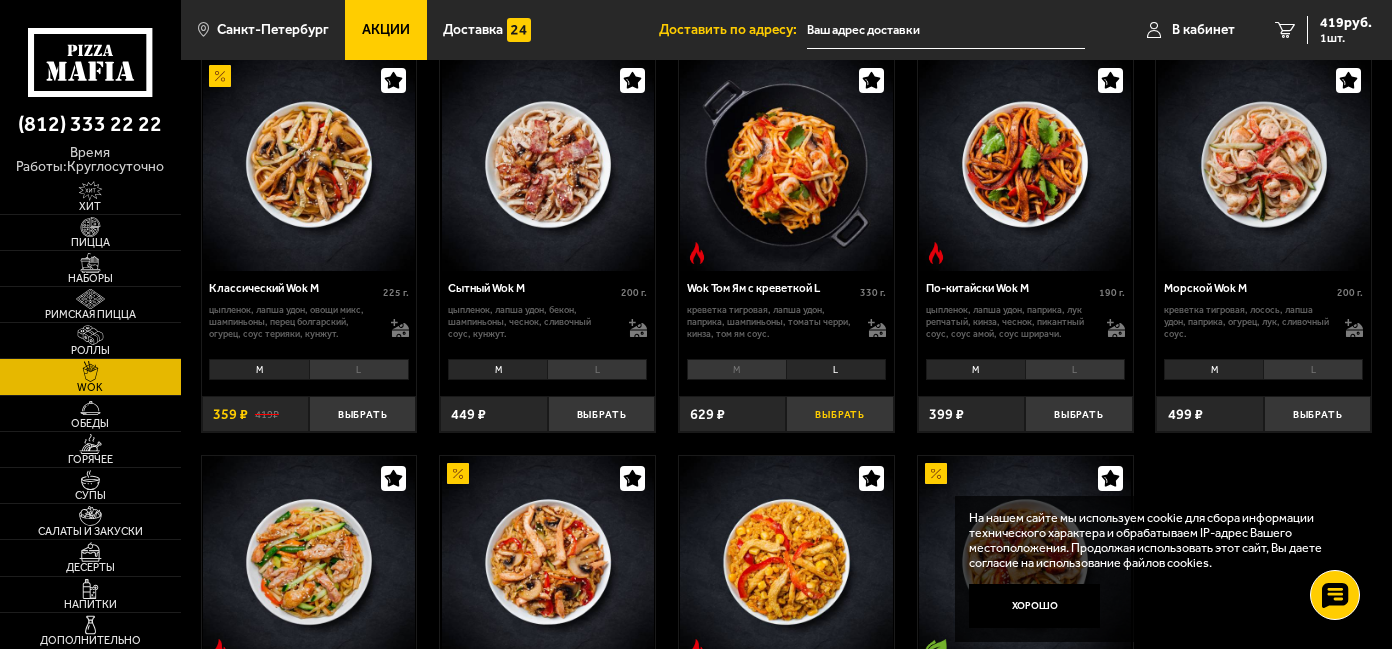 click on "Выбрать" at bounding box center (839, 414) 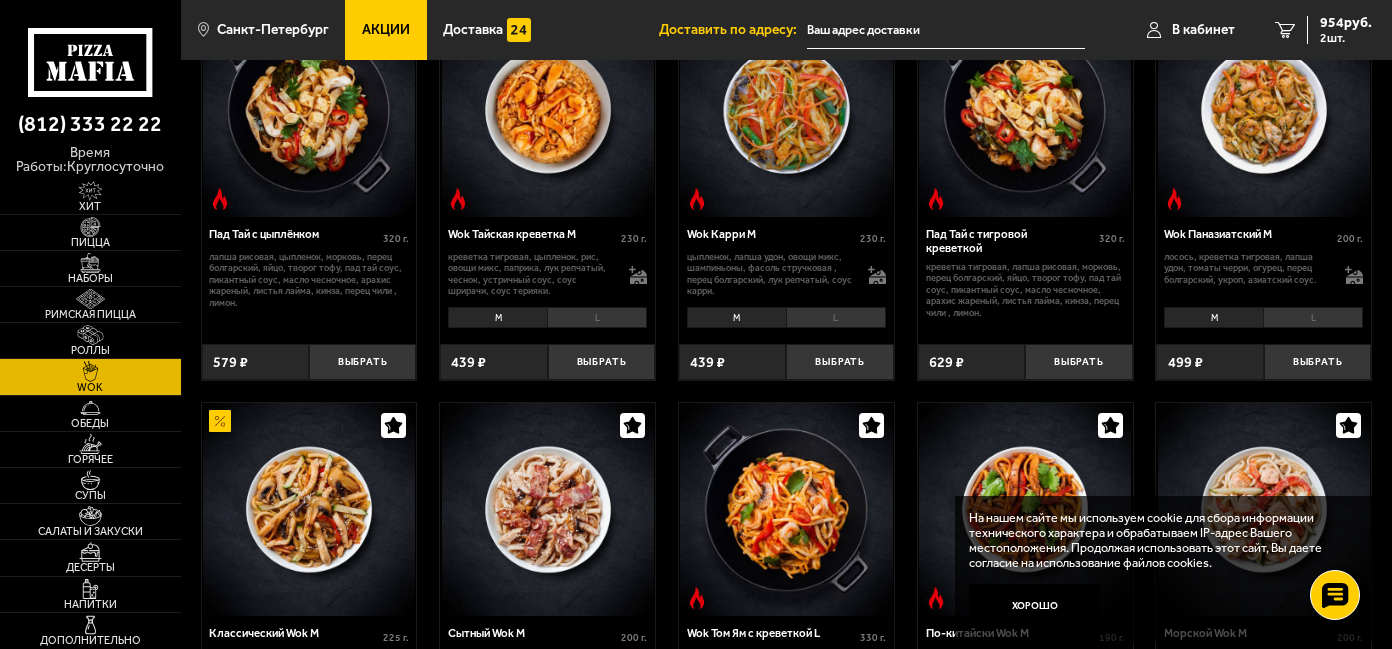 scroll, scrollTop: 0, scrollLeft: 0, axis: both 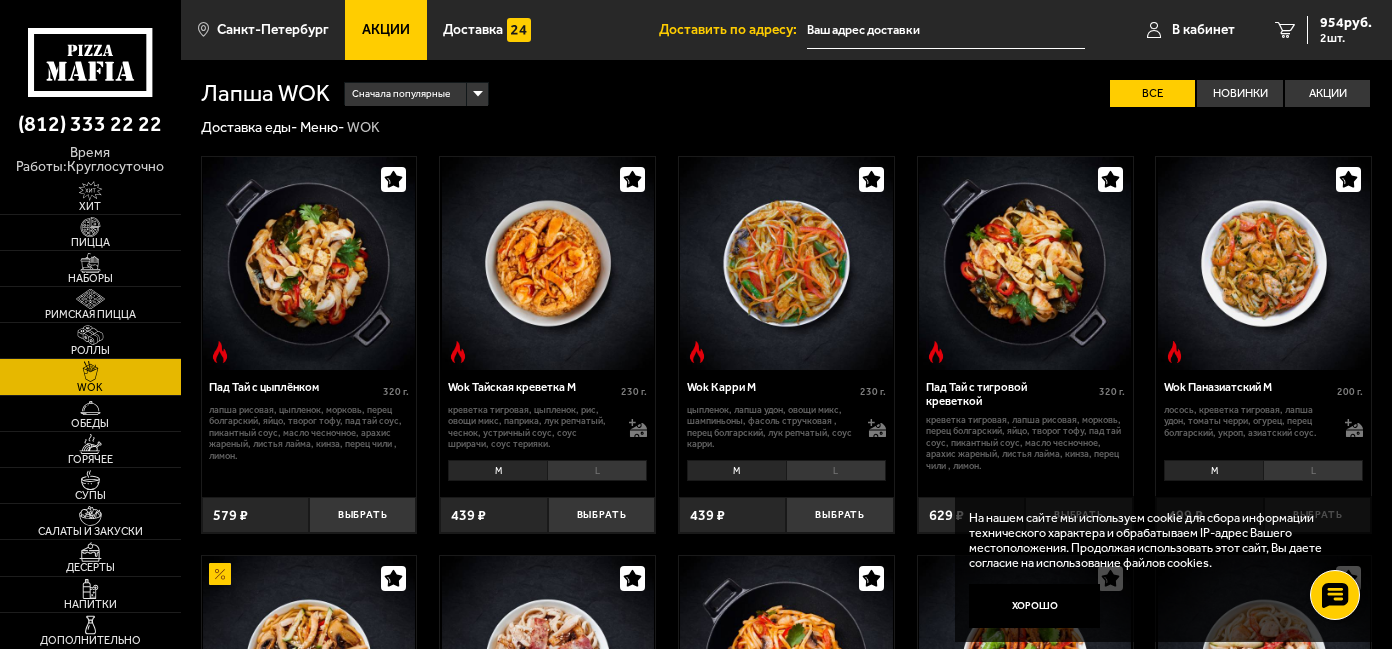 click on "Акции" at bounding box center [386, 30] 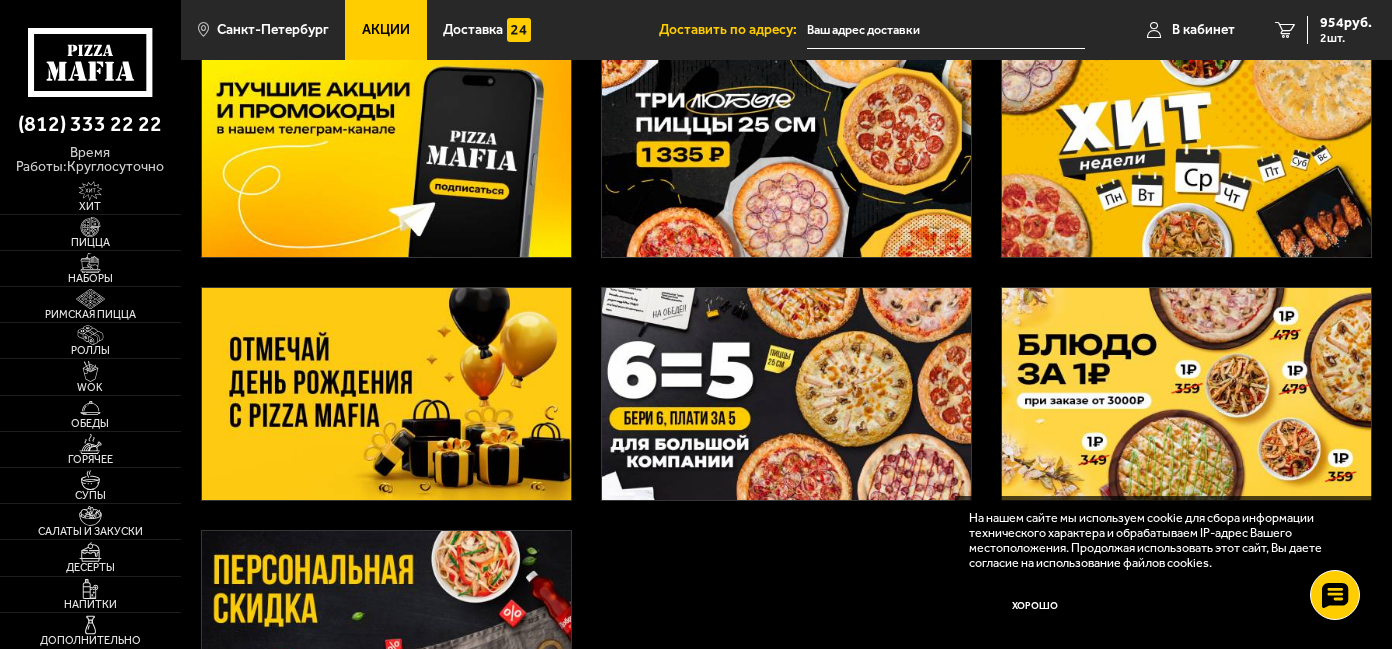 scroll, scrollTop: 91, scrollLeft: 0, axis: vertical 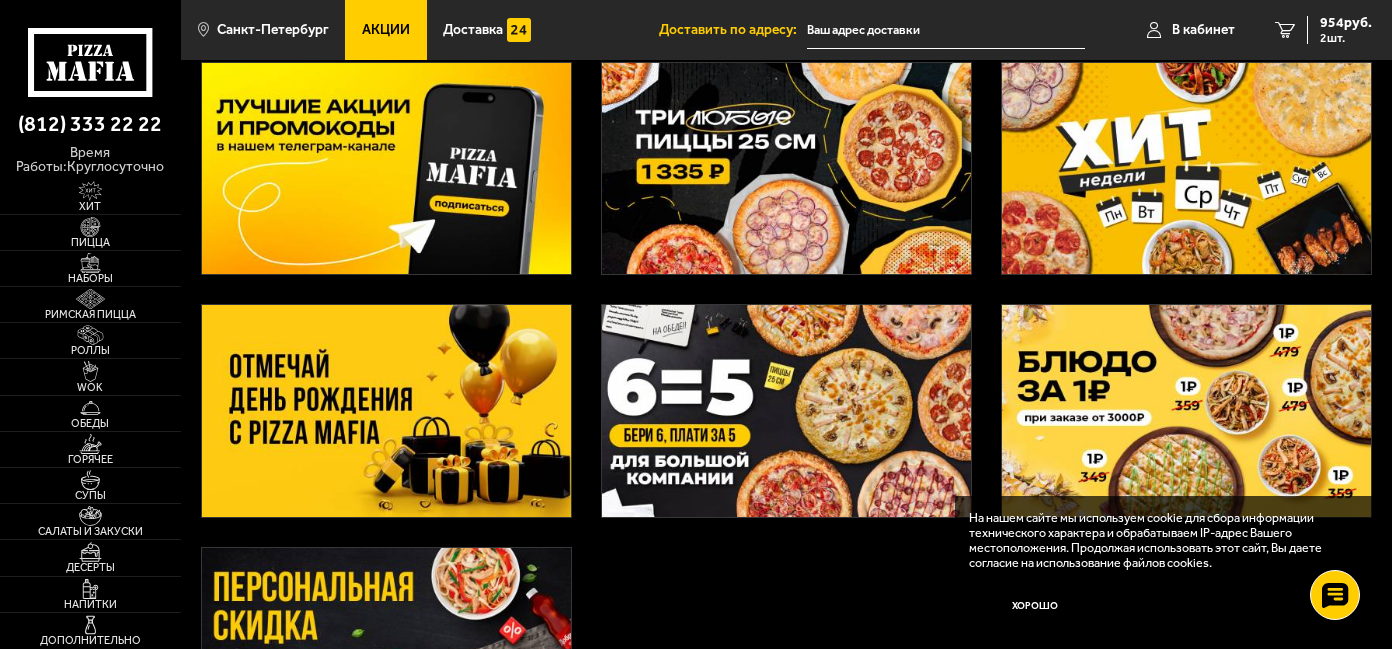click at bounding box center [1186, 169] 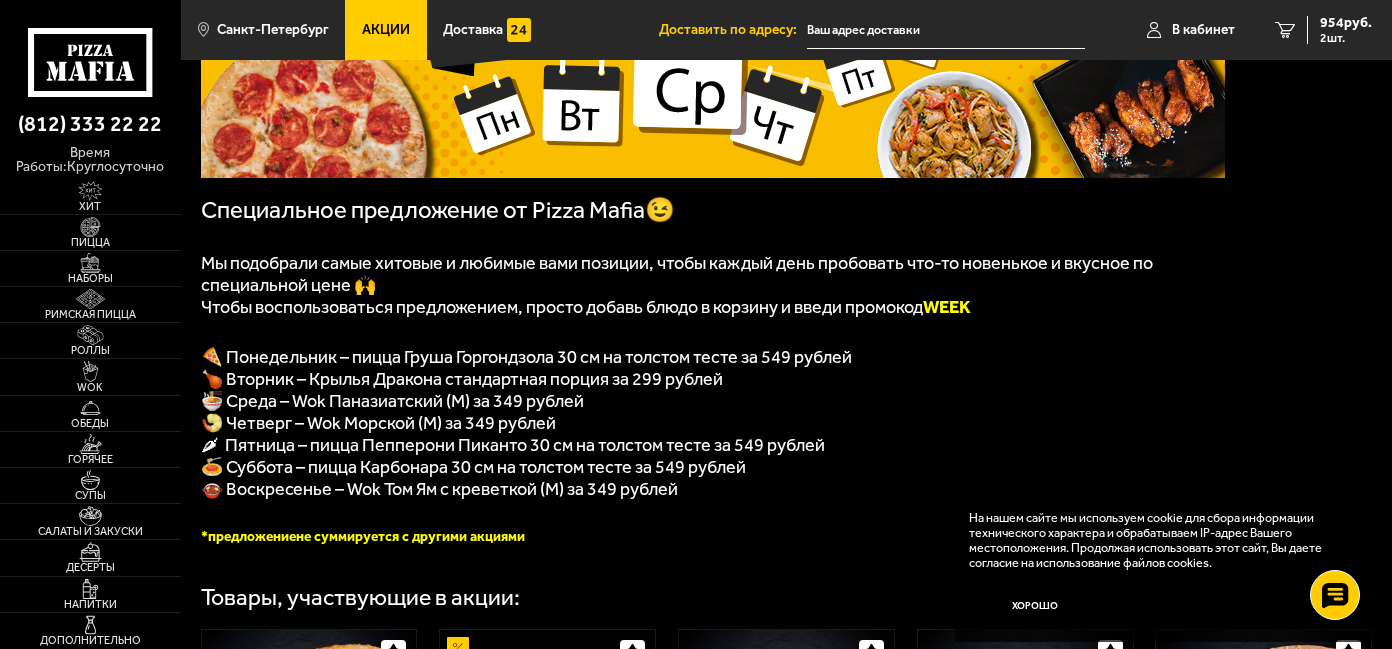 scroll, scrollTop: 424, scrollLeft: 0, axis: vertical 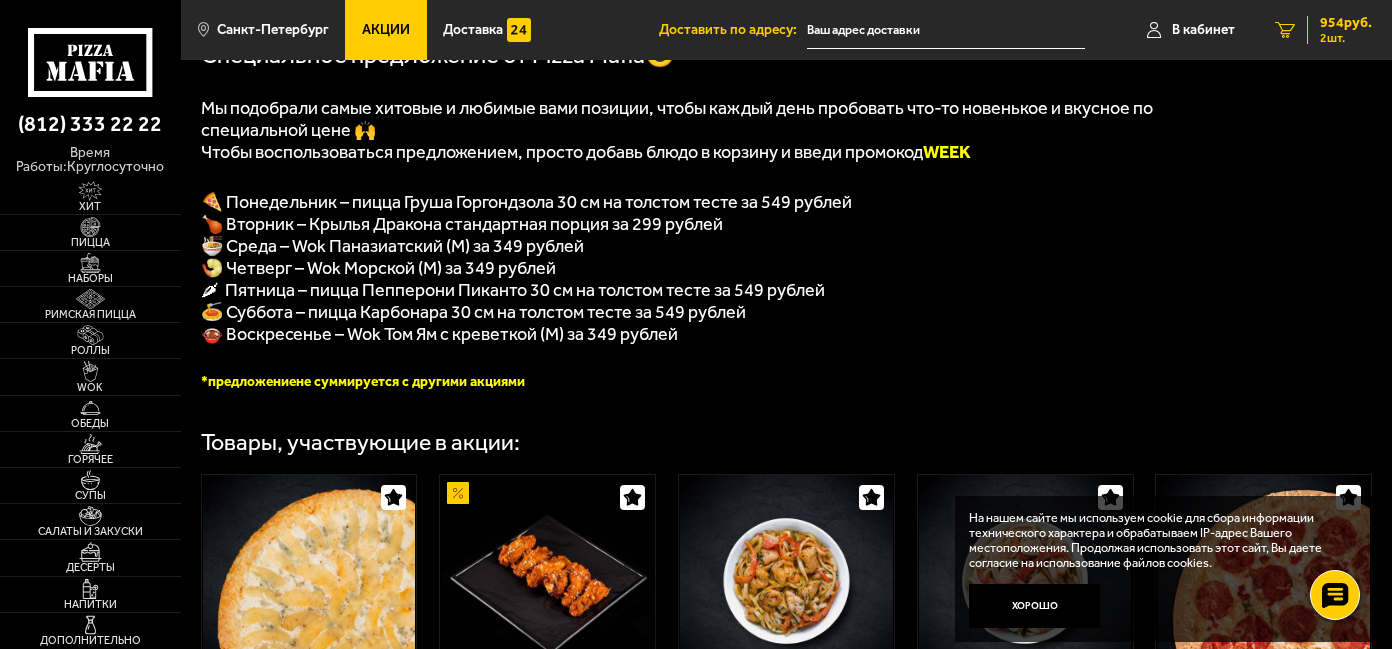 click on "954  руб." at bounding box center (1346, 23) 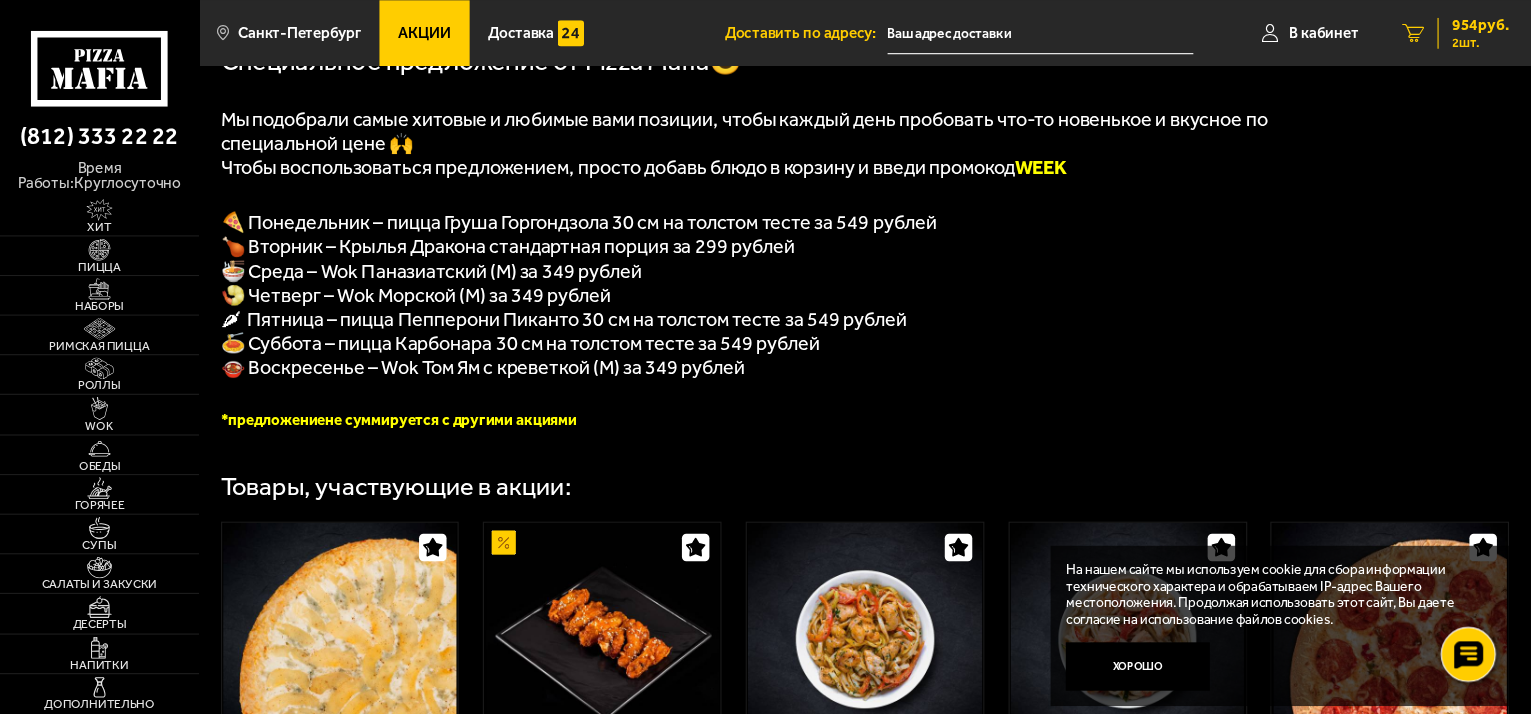 scroll, scrollTop: 0, scrollLeft: 0, axis: both 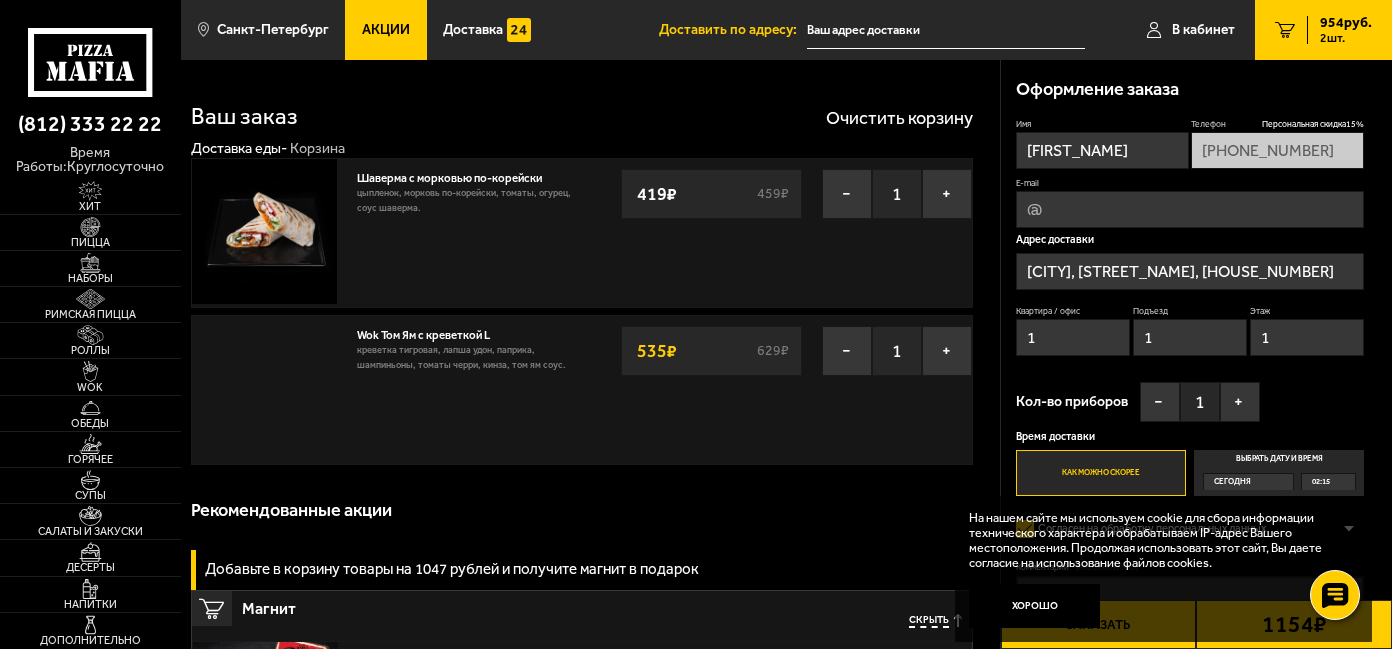 type on "[STREET_NAME], [HOUSE_NUMBER]" 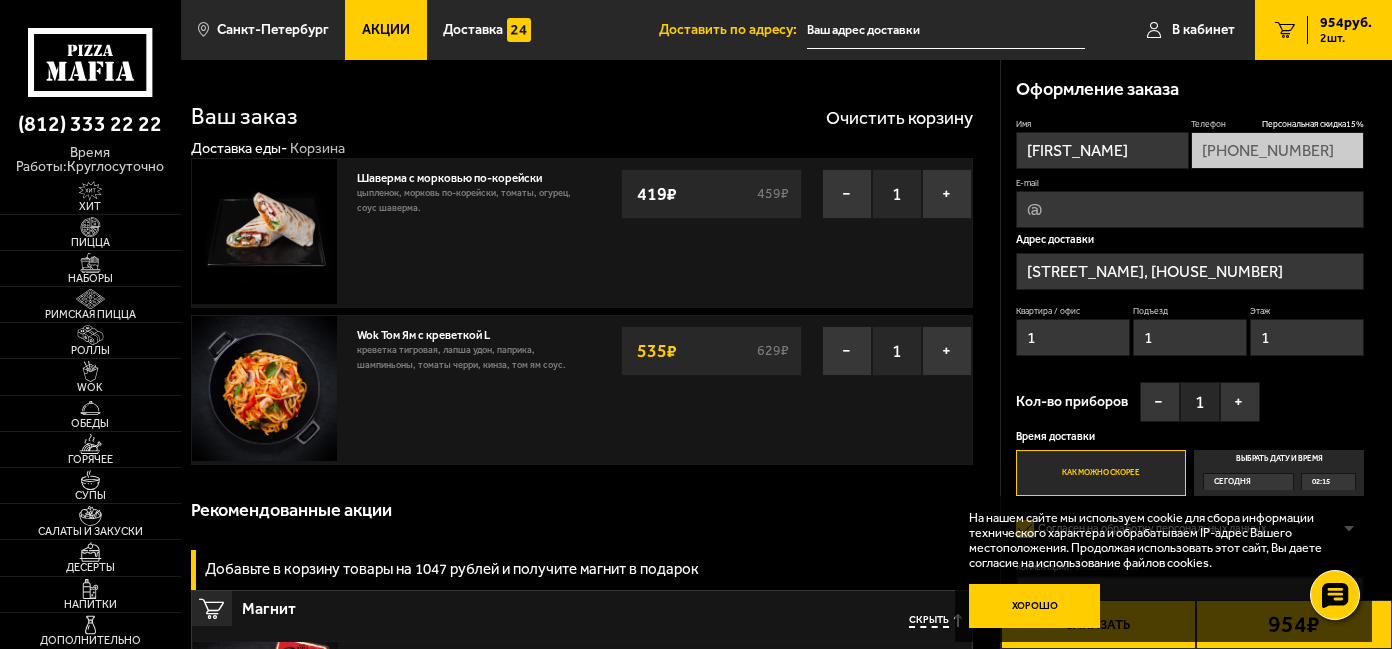 click on "Хорошо" at bounding box center [1034, 606] 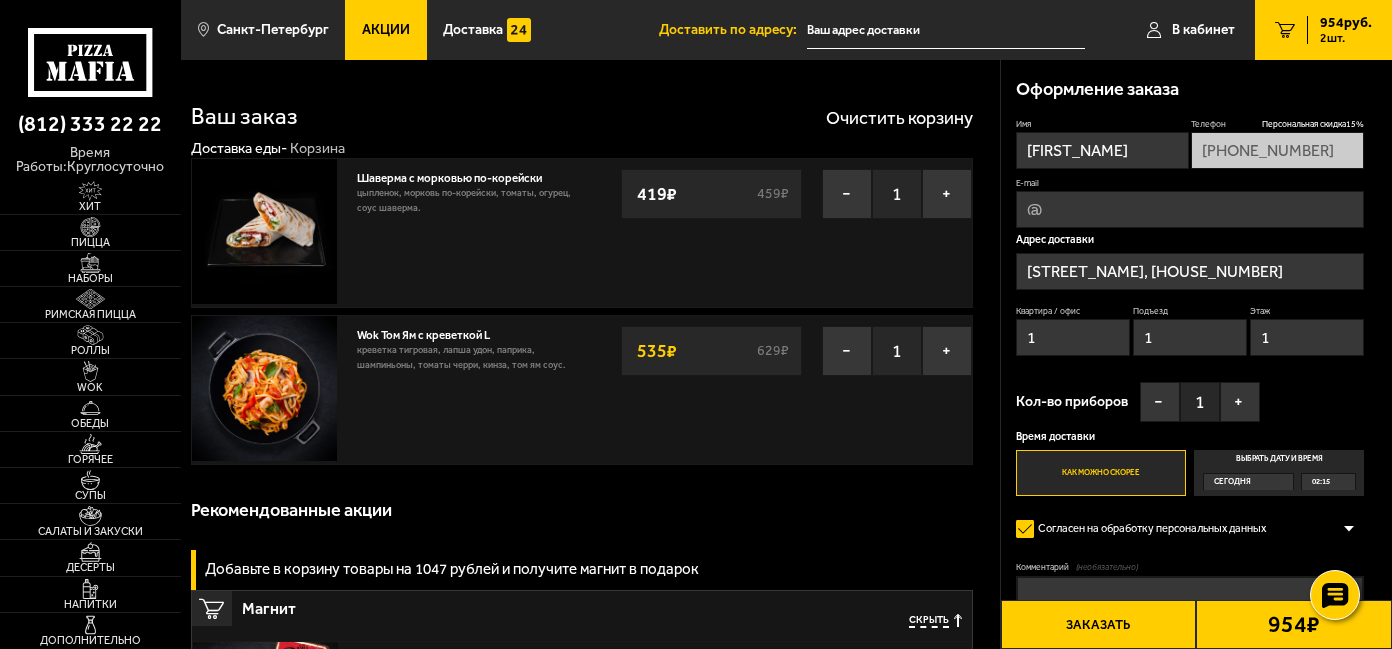 click on "E-mail" at bounding box center (1190, 209) 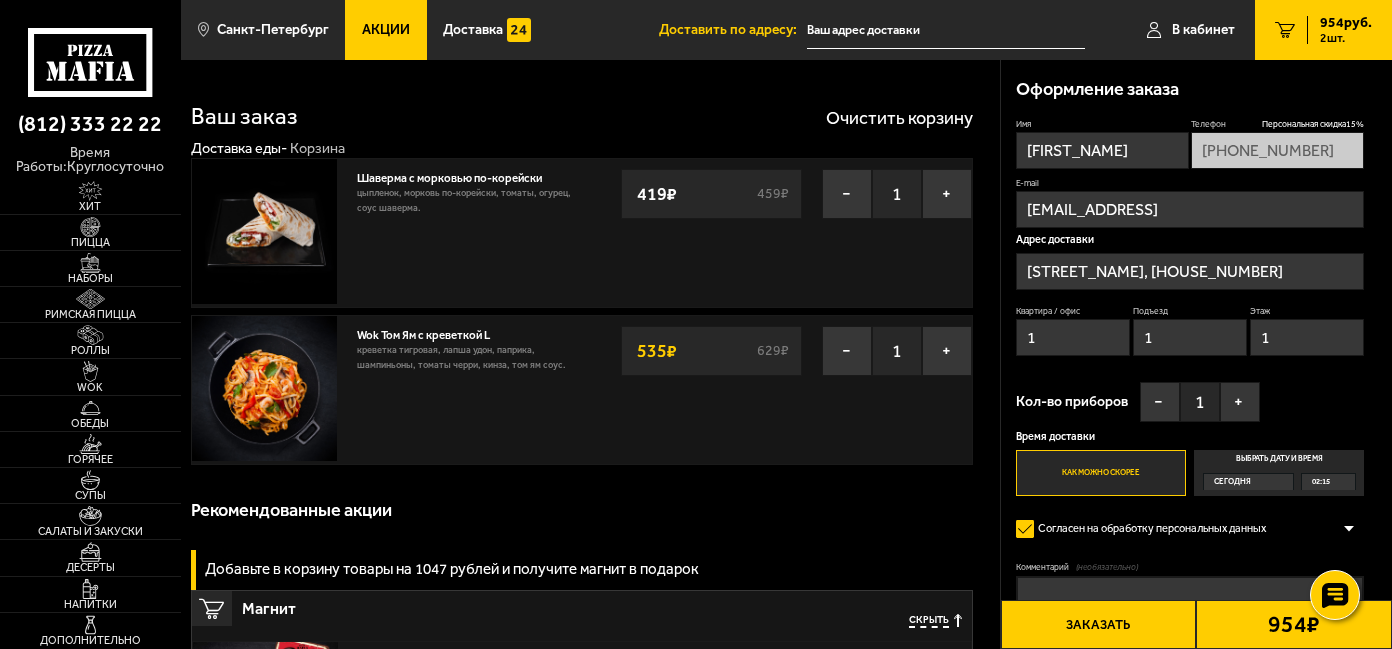click on "[STREET_NAME], [HOUSE_NUMBER]" at bounding box center [1190, 271] 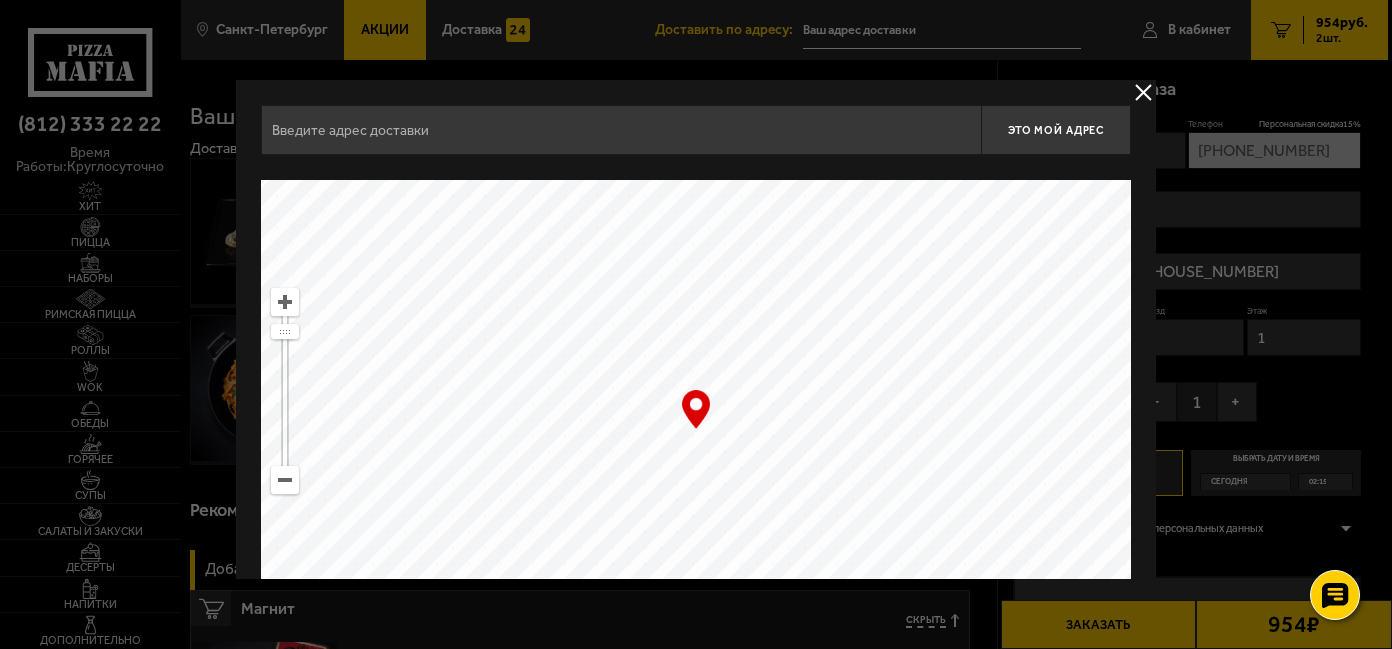 type on "[STREET_NAME], [HOUSE_NUMBER]" 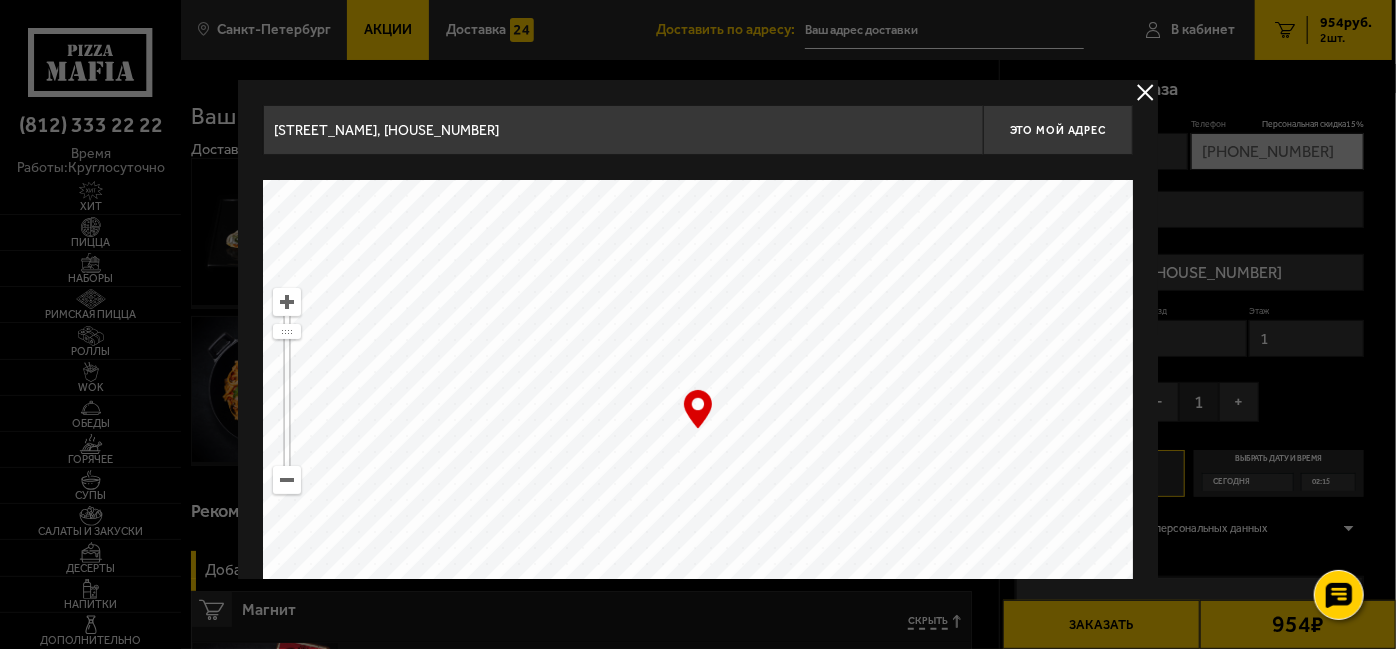 click at bounding box center (698, 324) 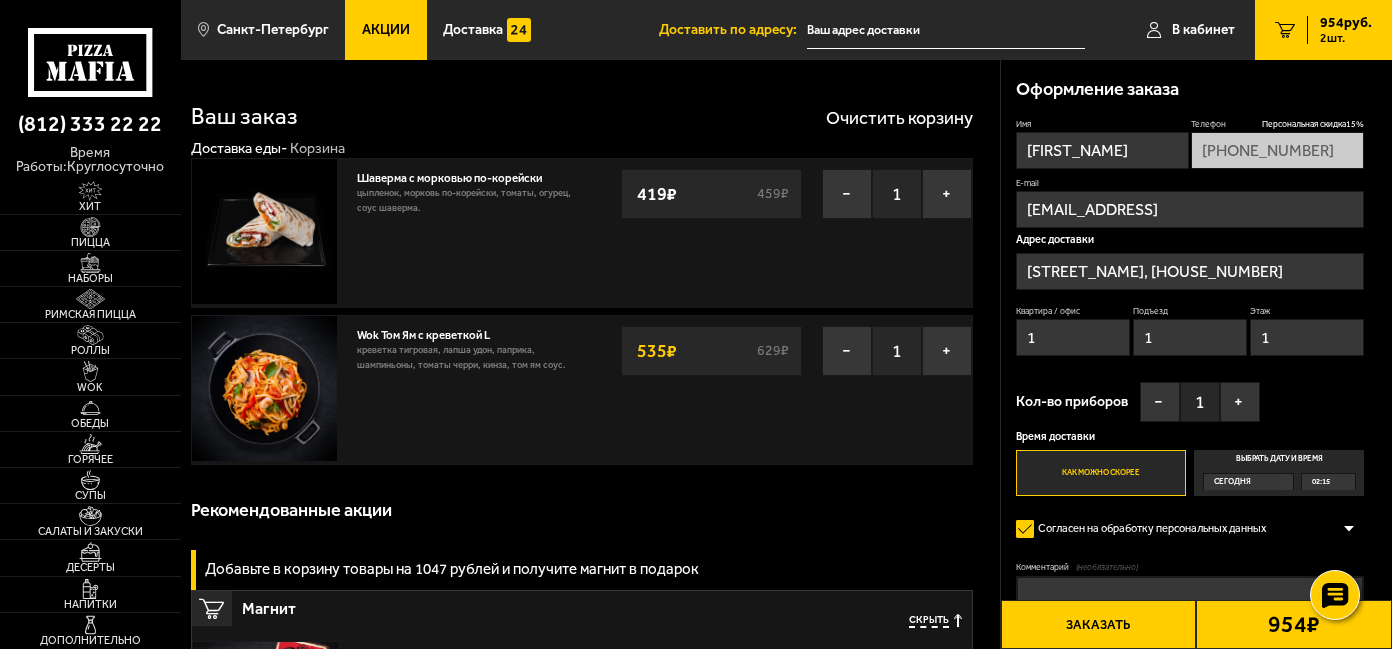 click on "[STREET_NAME], [HOUSE_NUMBER]" at bounding box center [1190, 271] 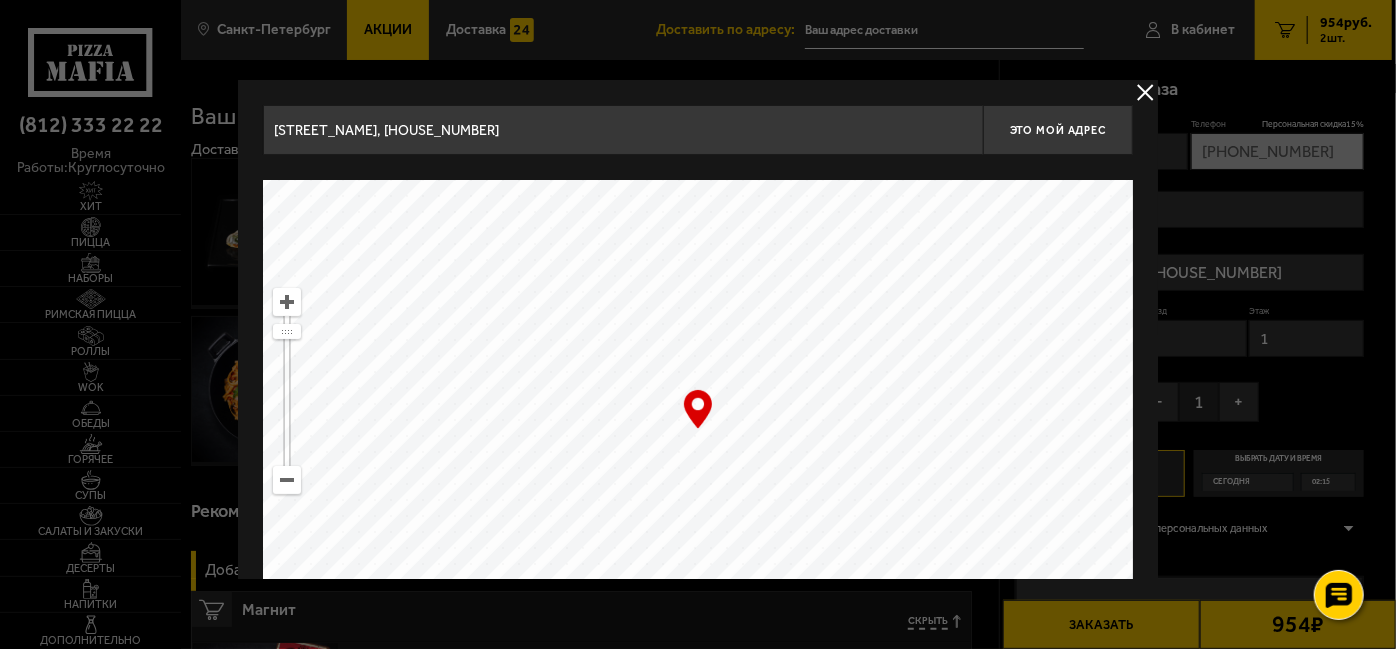click on "[STREET_NAME], [HOUSE_NUMBER]" at bounding box center (623, 130) 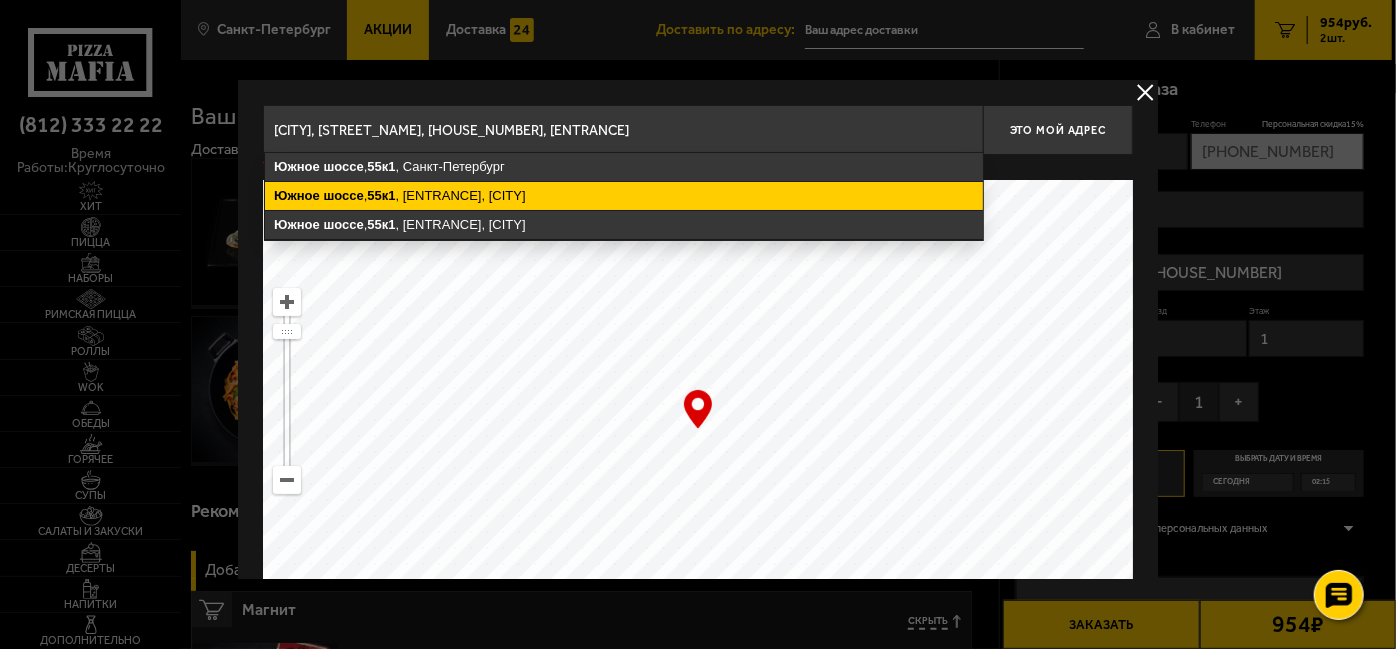 type on "[CITY], [STREET_NAME], [HOUSE_NUMBER], [ENTRANCE]" 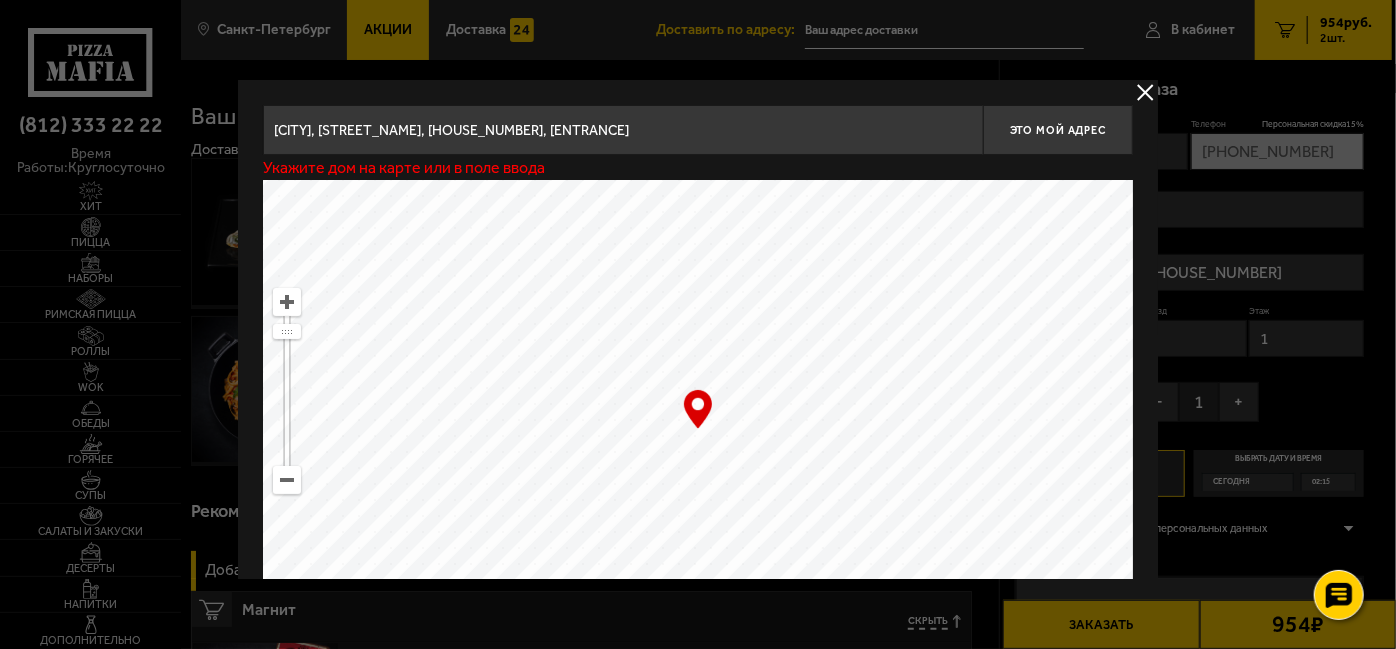 drag, startPoint x: 787, startPoint y: 364, endPoint x: 618, endPoint y: 184, distance: 246.90282 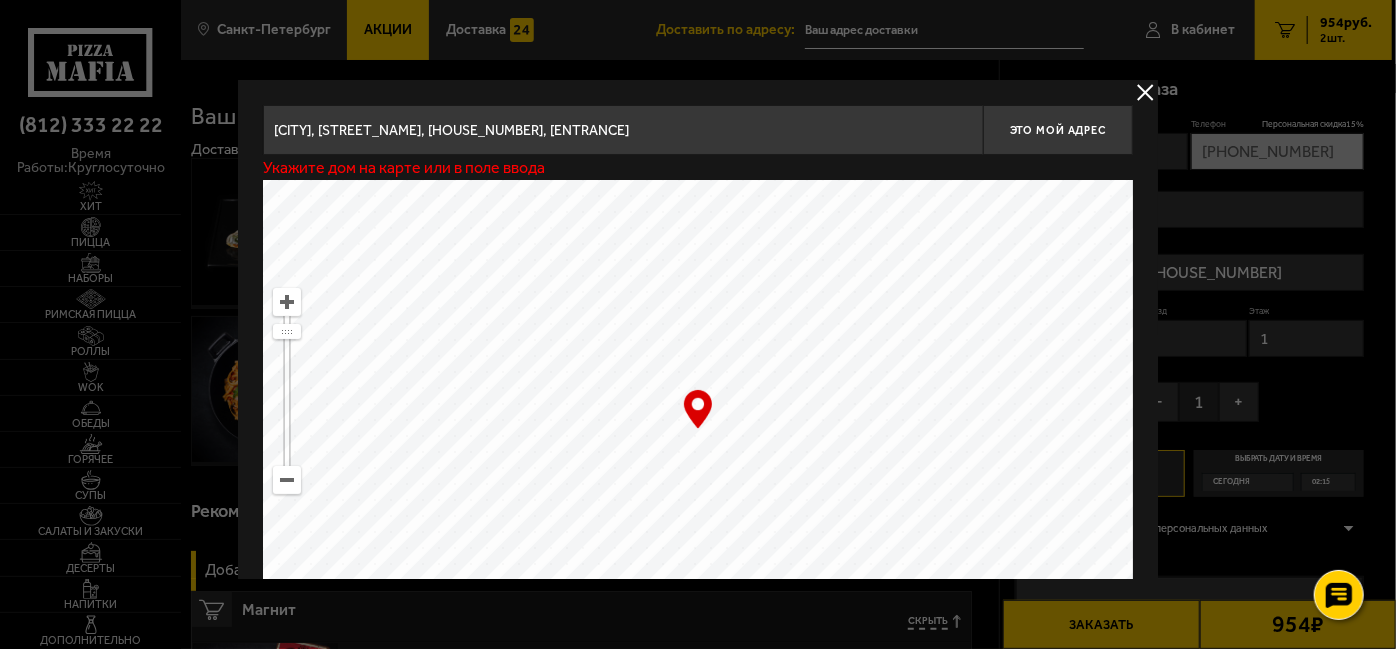 type on "[STREET_NAME], [HOUSE_NUMBER]" 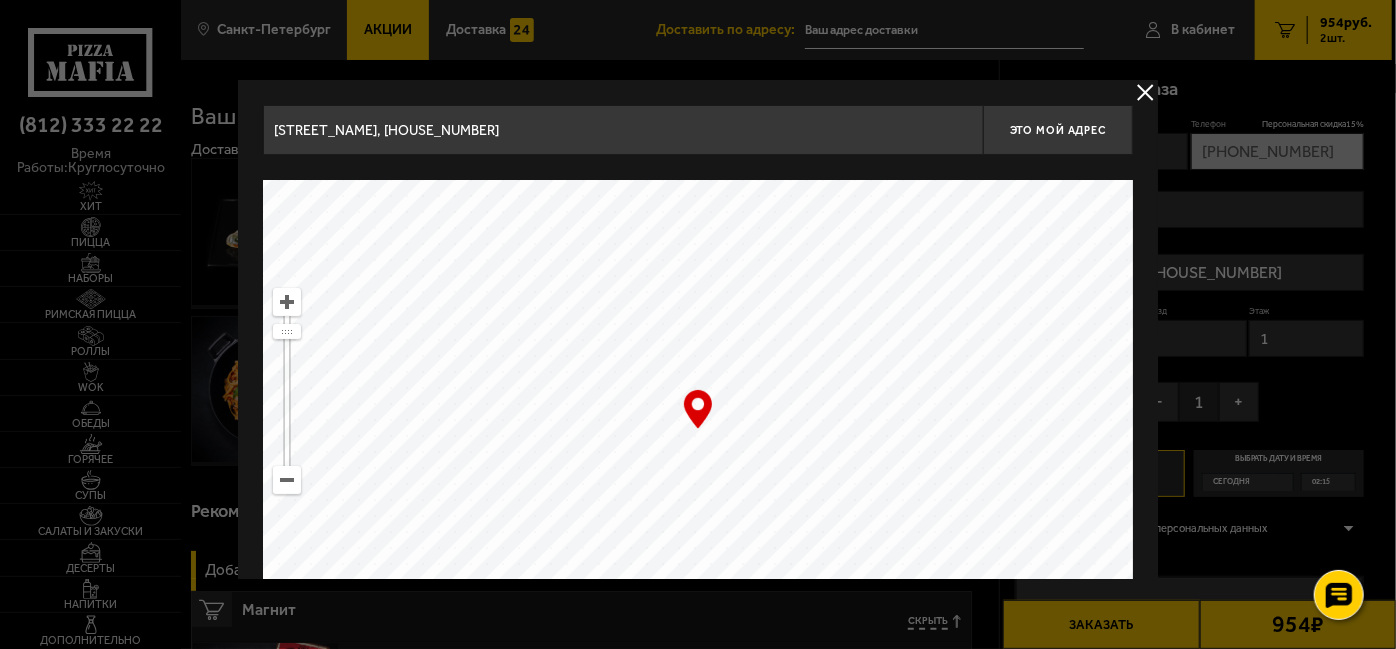 click on "[STREET_NAME], [HOUSE_NUMBER]" at bounding box center [623, 130] 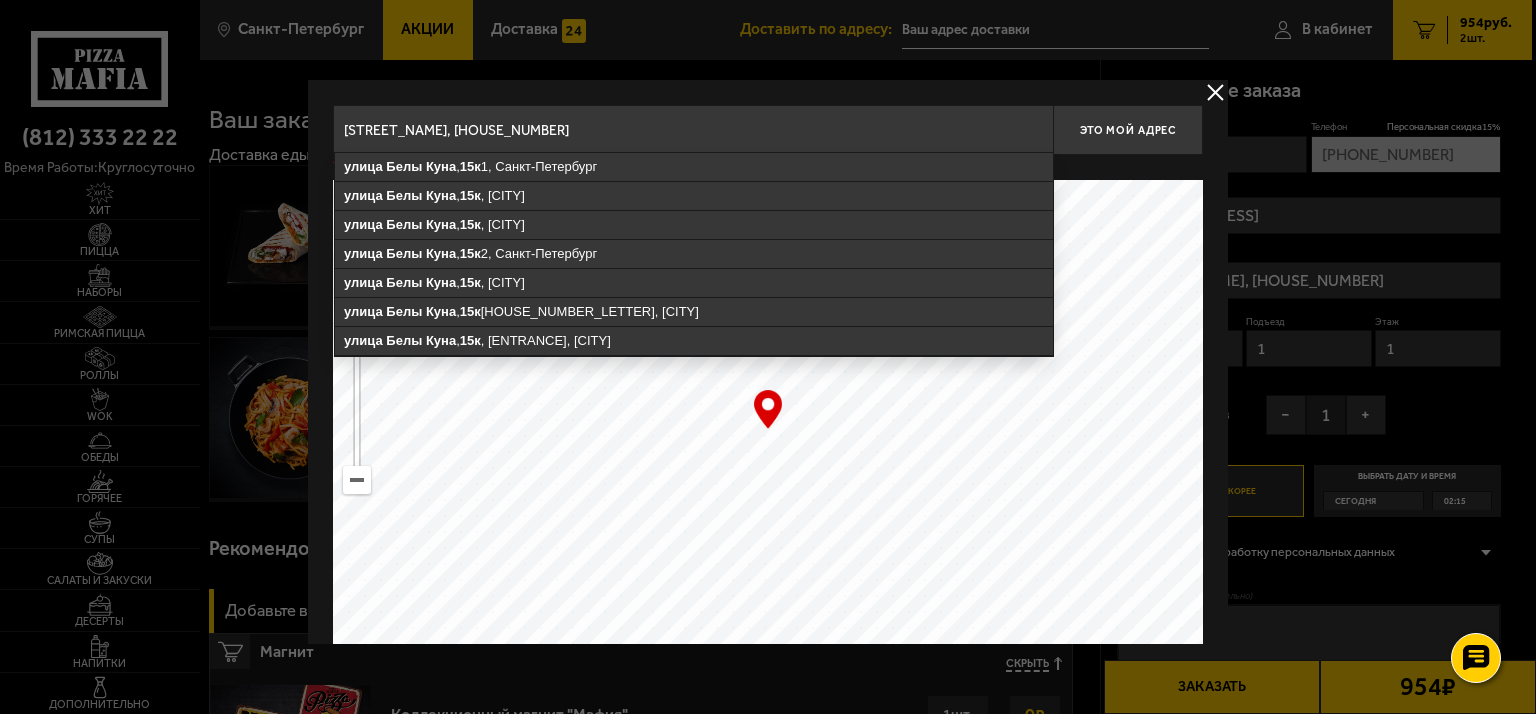 type on "[STREET_NAME], [HOUSE_NUMBER]" 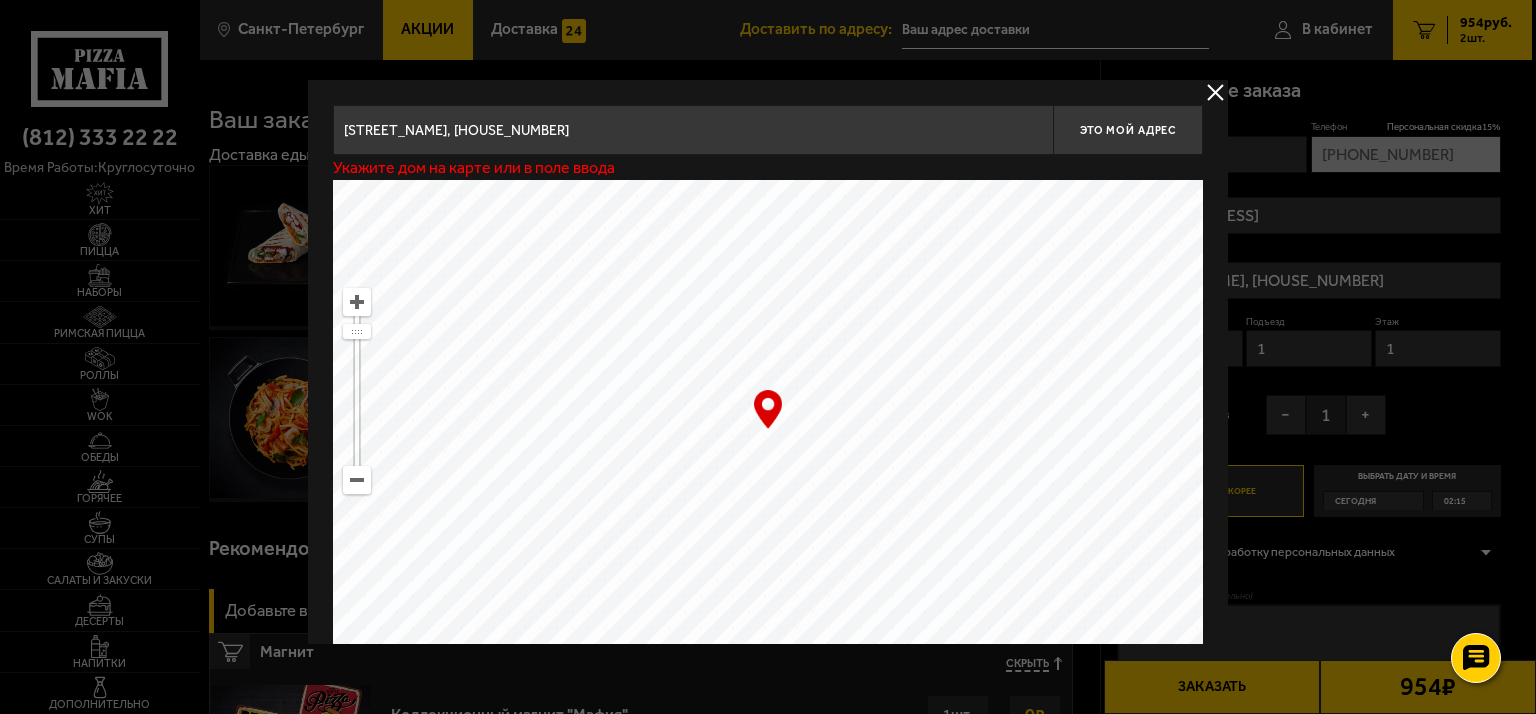 drag, startPoint x: 1007, startPoint y: 463, endPoint x: 614, endPoint y: 87, distance: 543.89795 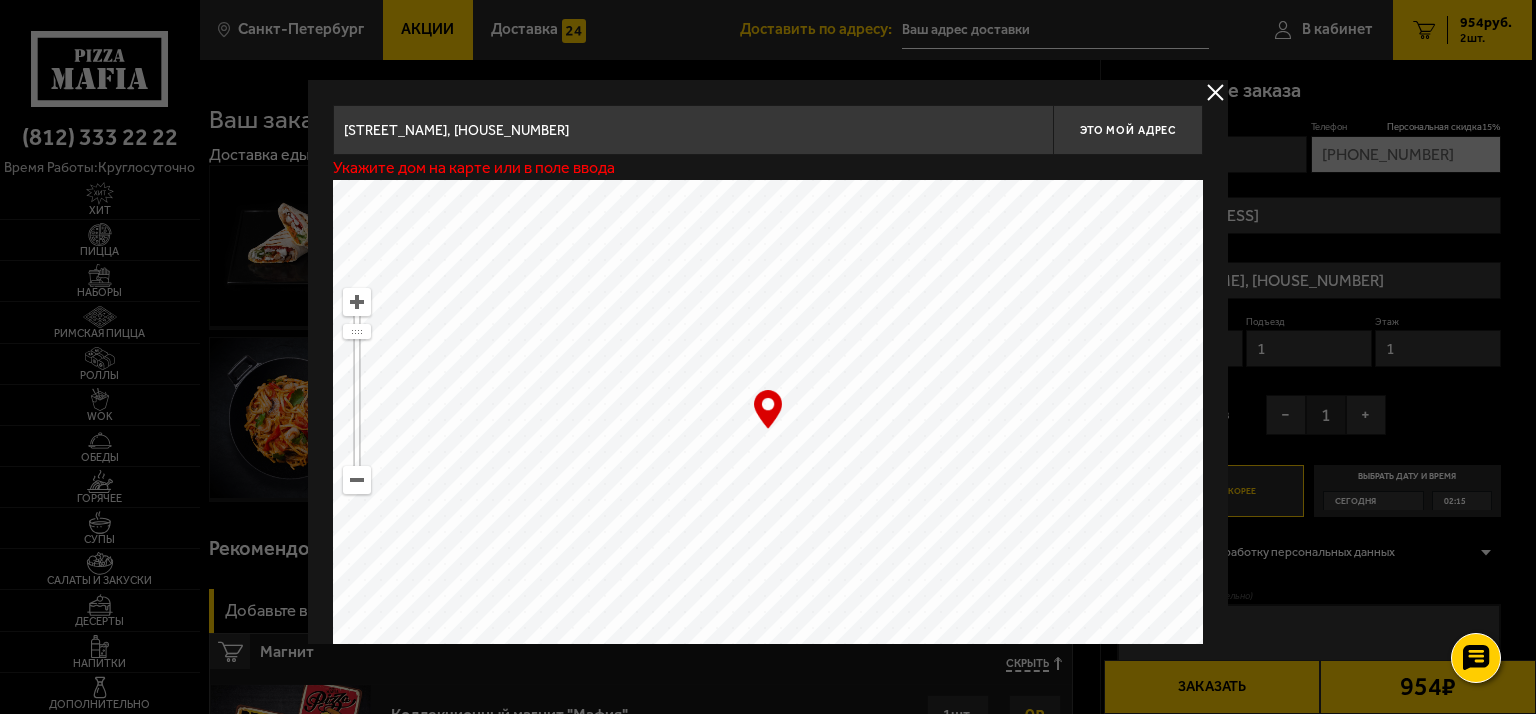 type on "[STREET_NAME], [HOUSE_NUMBER]" 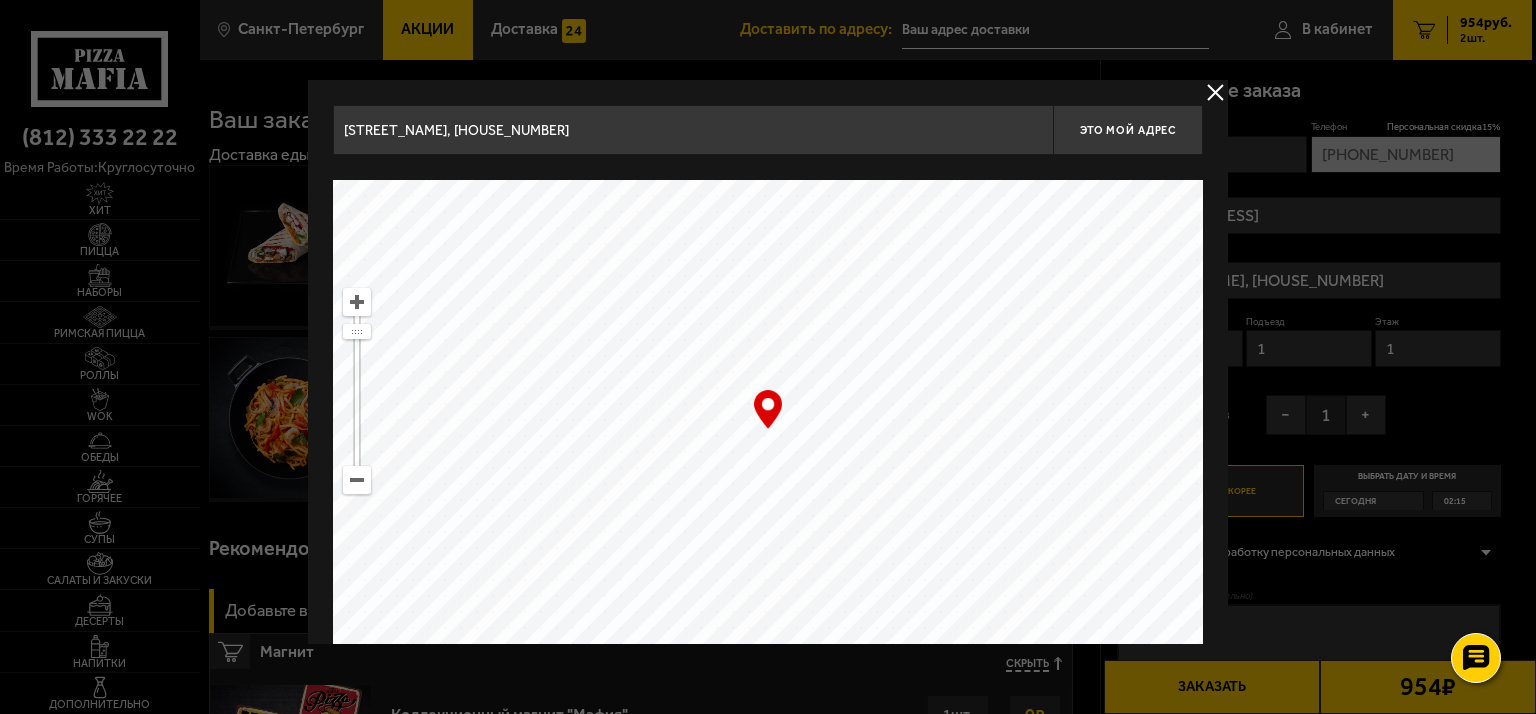click at bounding box center [768, 430] 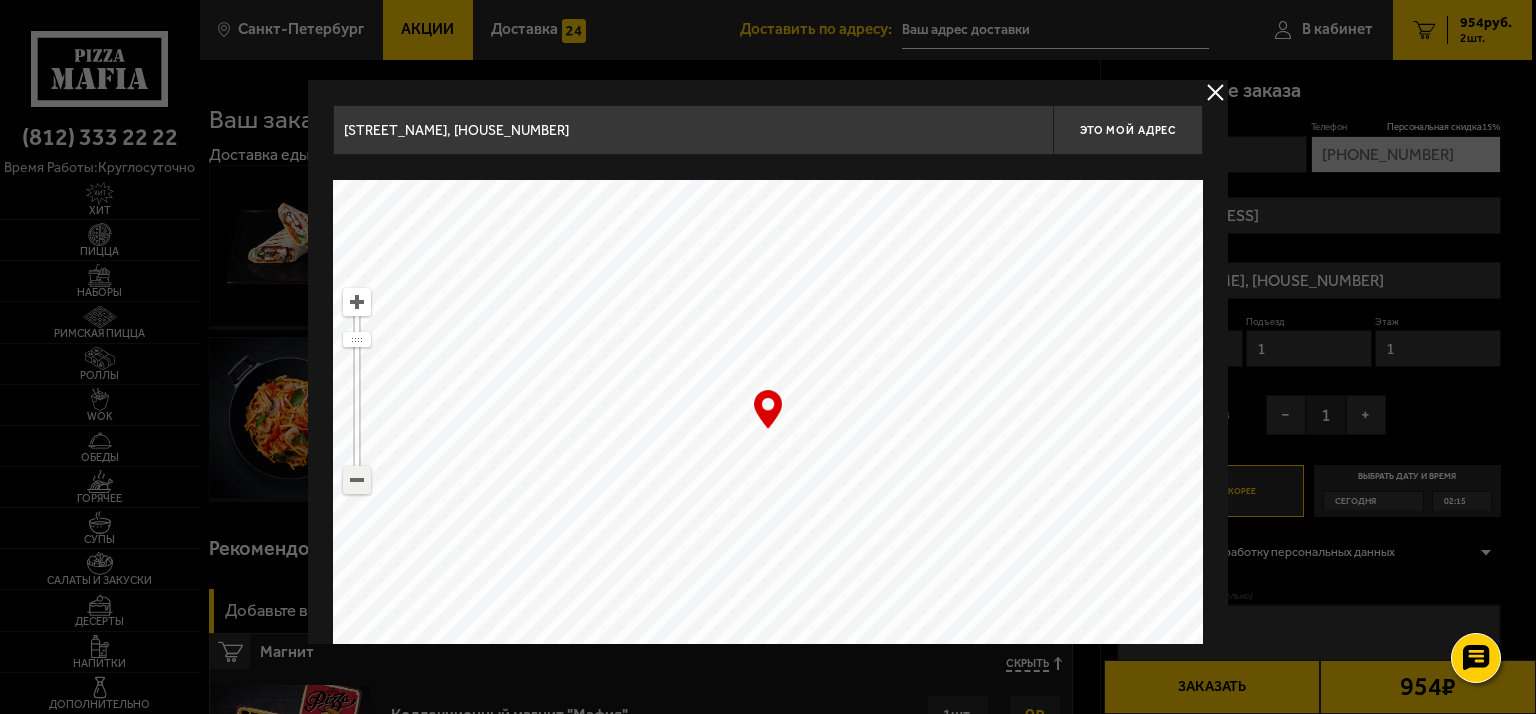 click at bounding box center (357, 480) 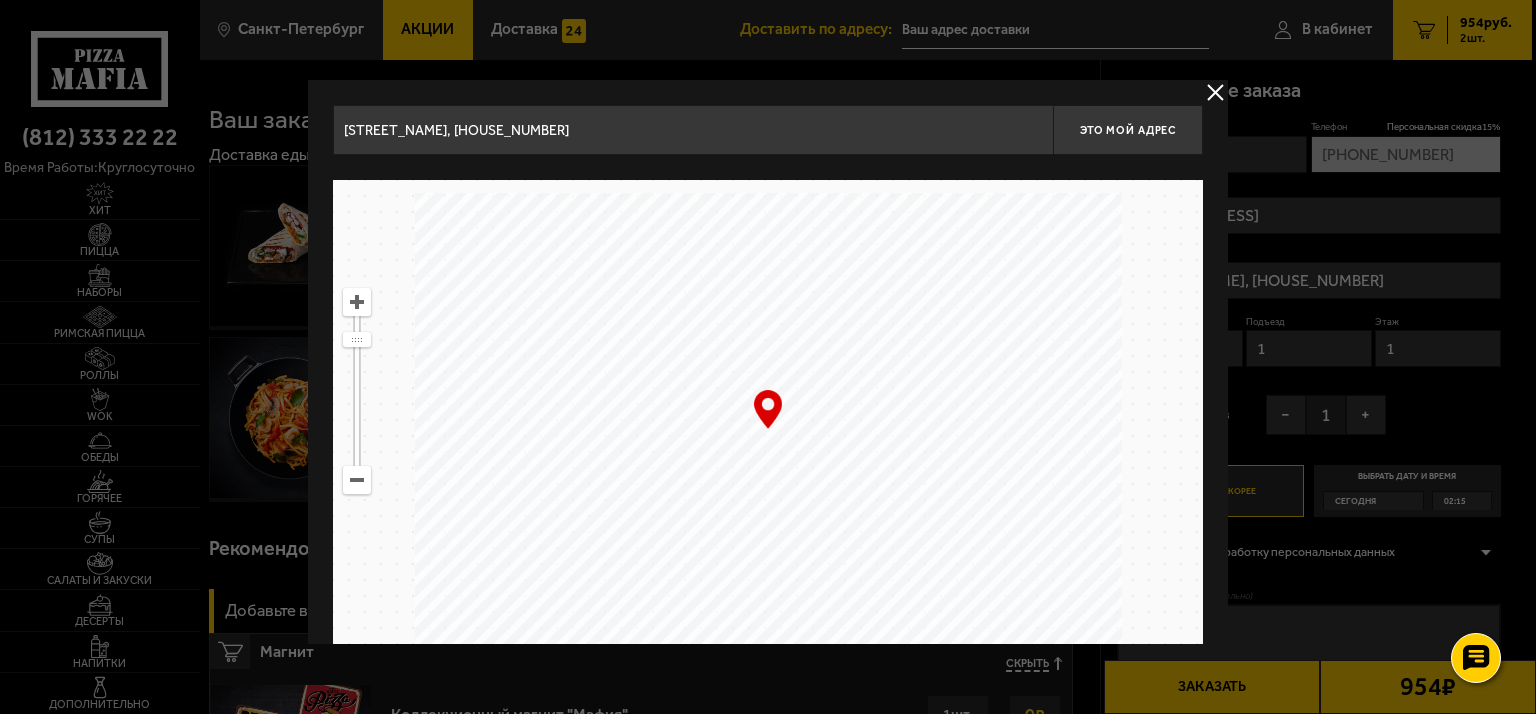 click at bounding box center [357, 480] 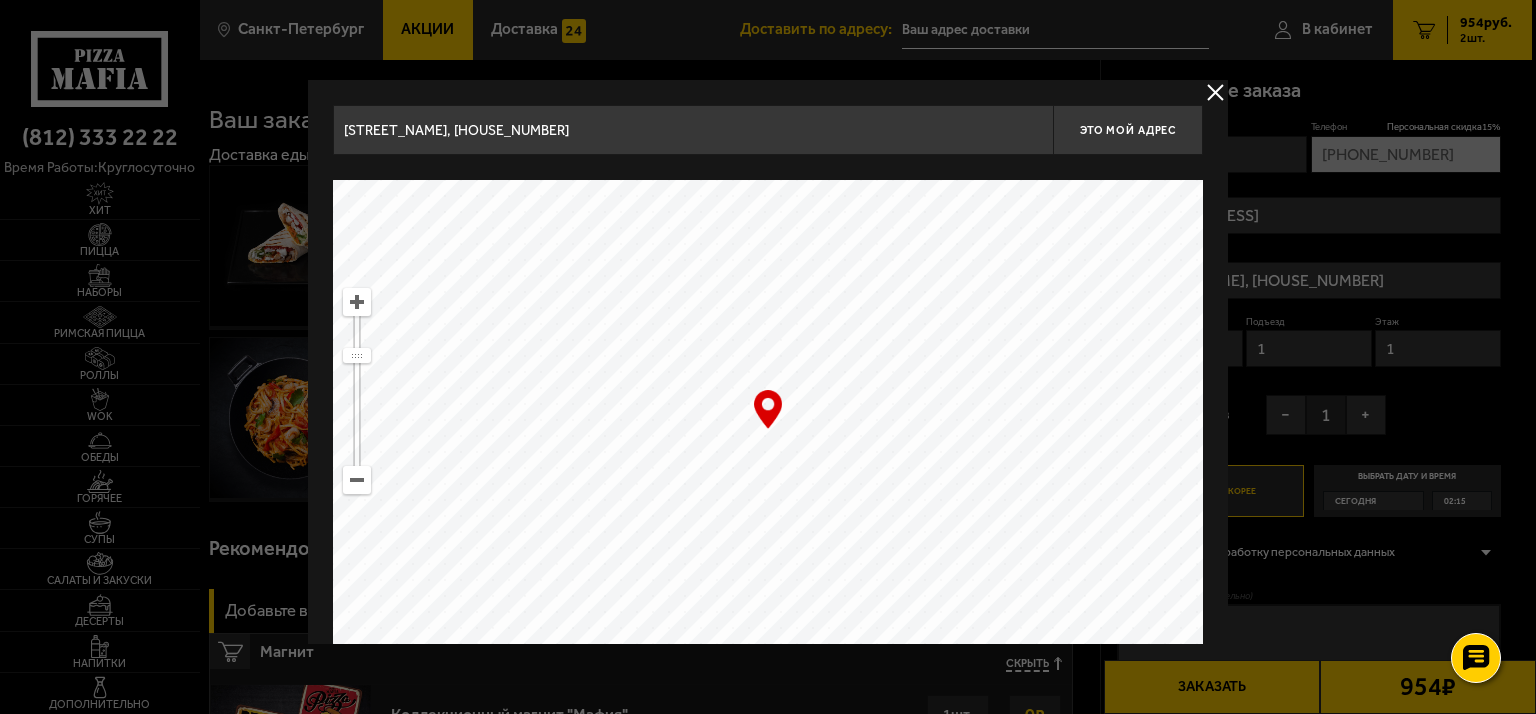 drag, startPoint x: 767, startPoint y: 519, endPoint x: 681, endPoint y: 355, distance: 185.181 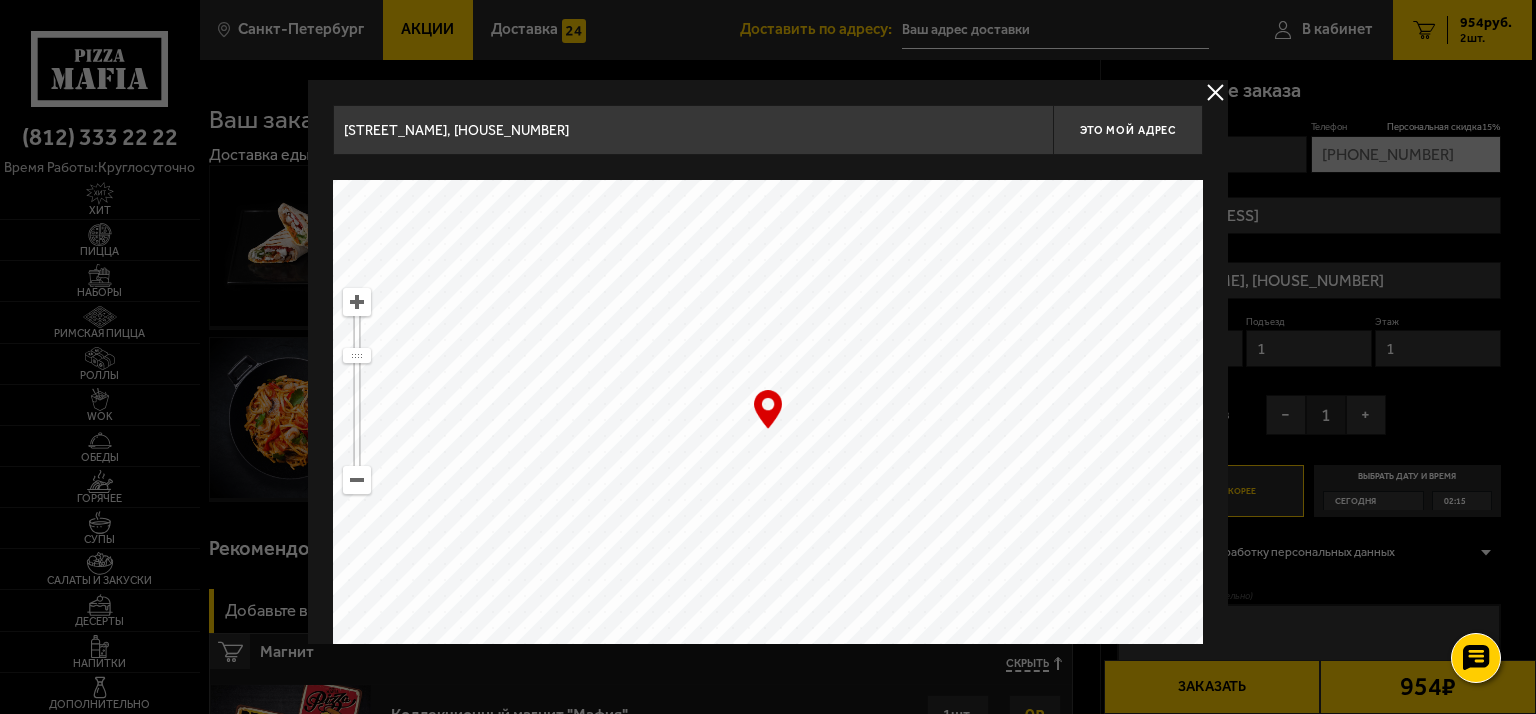 drag, startPoint x: 729, startPoint y: 375, endPoint x: 769, endPoint y: 391, distance: 43.081318 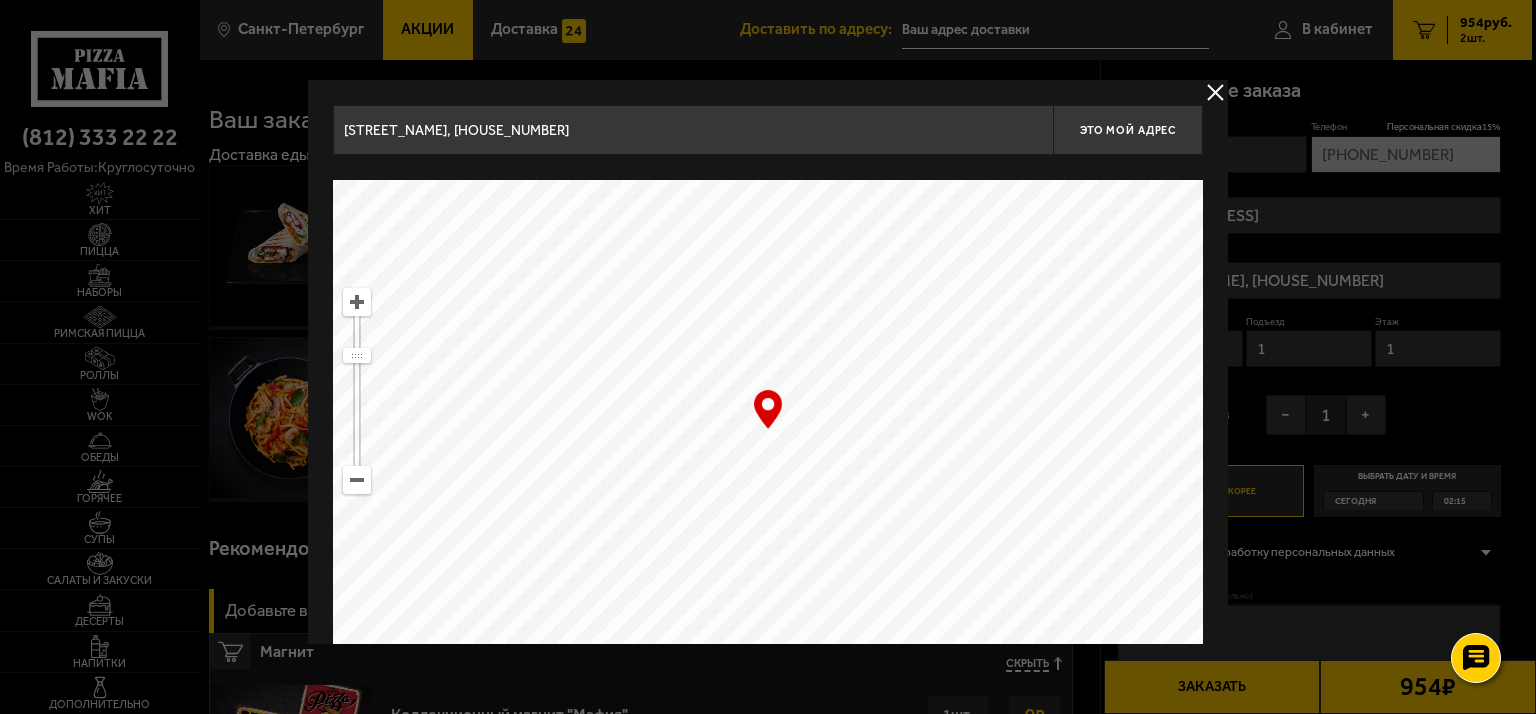 click at bounding box center [357, 302] 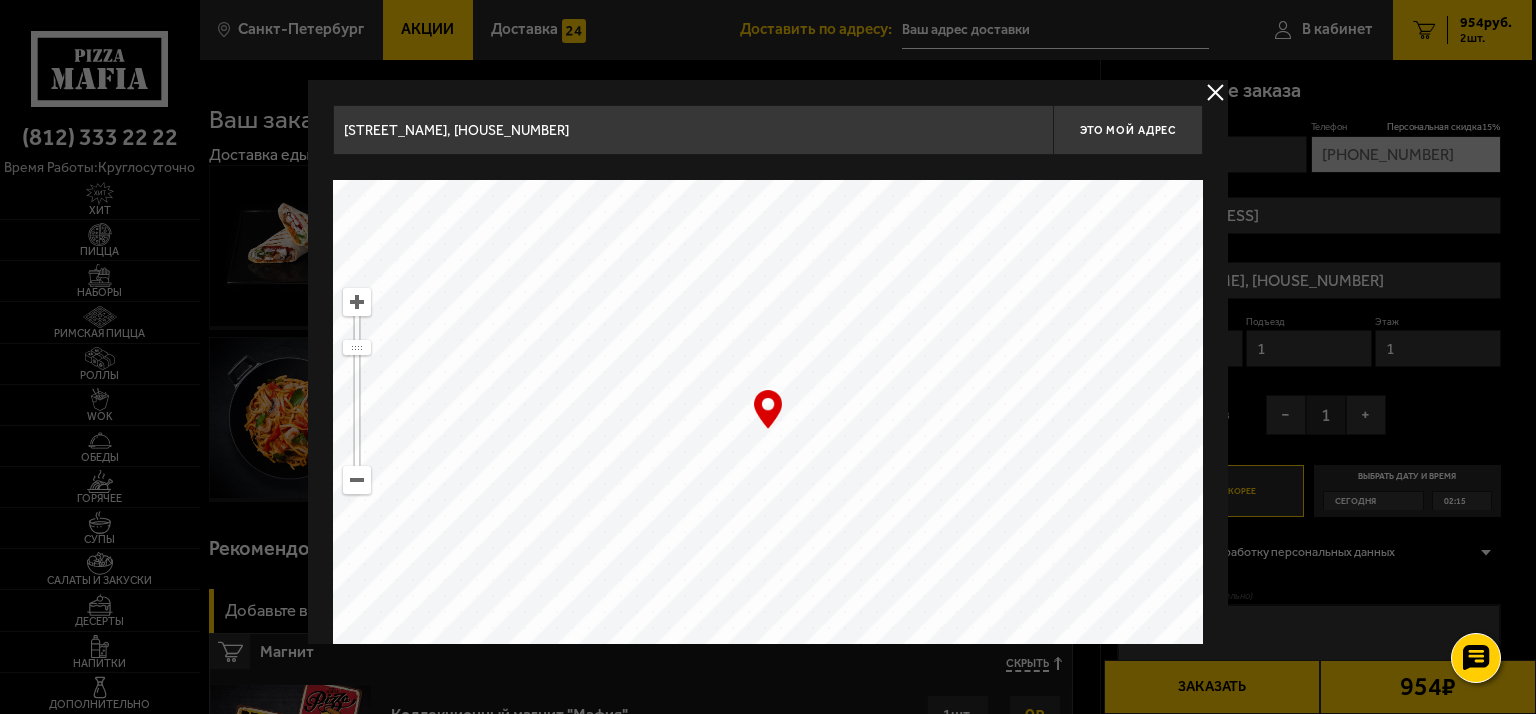 click at bounding box center (357, 302) 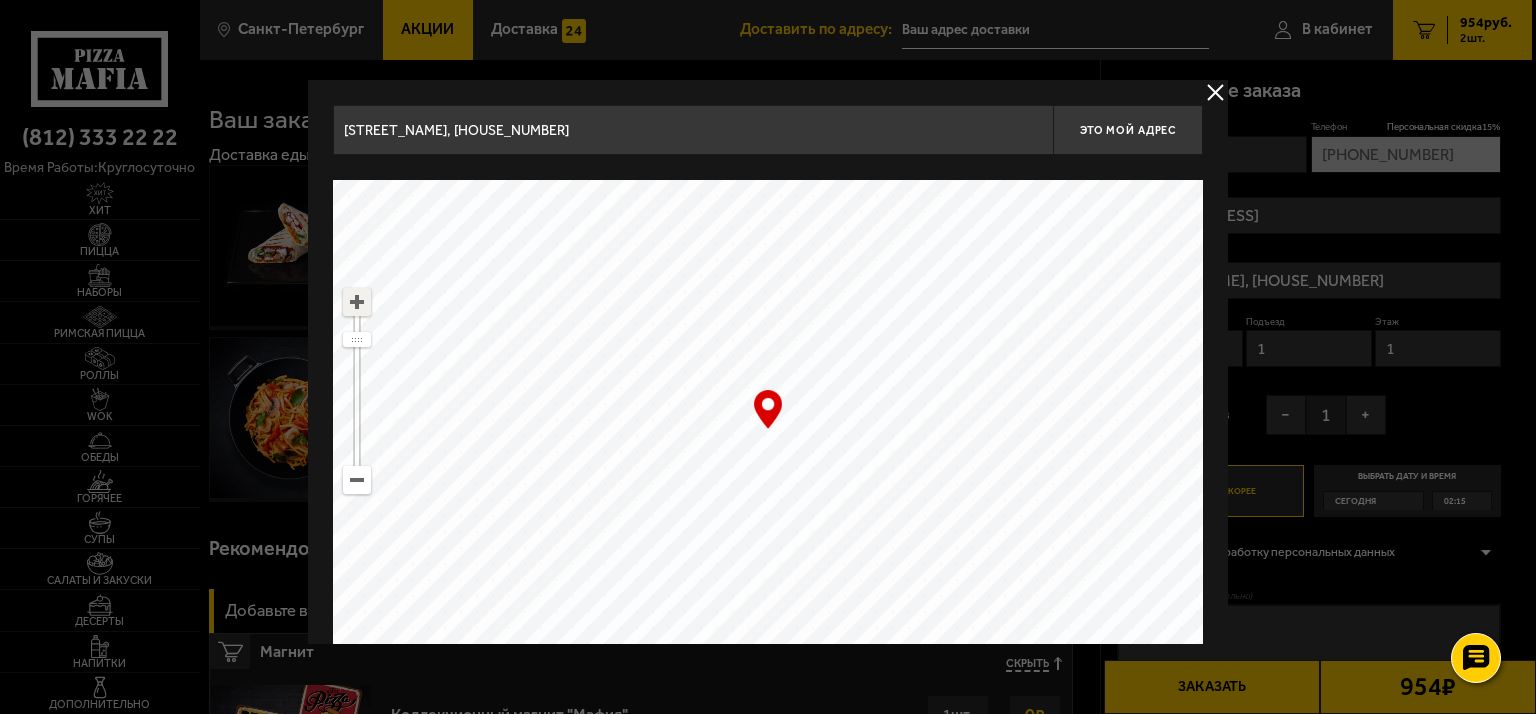 click at bounding box center (357, 302) 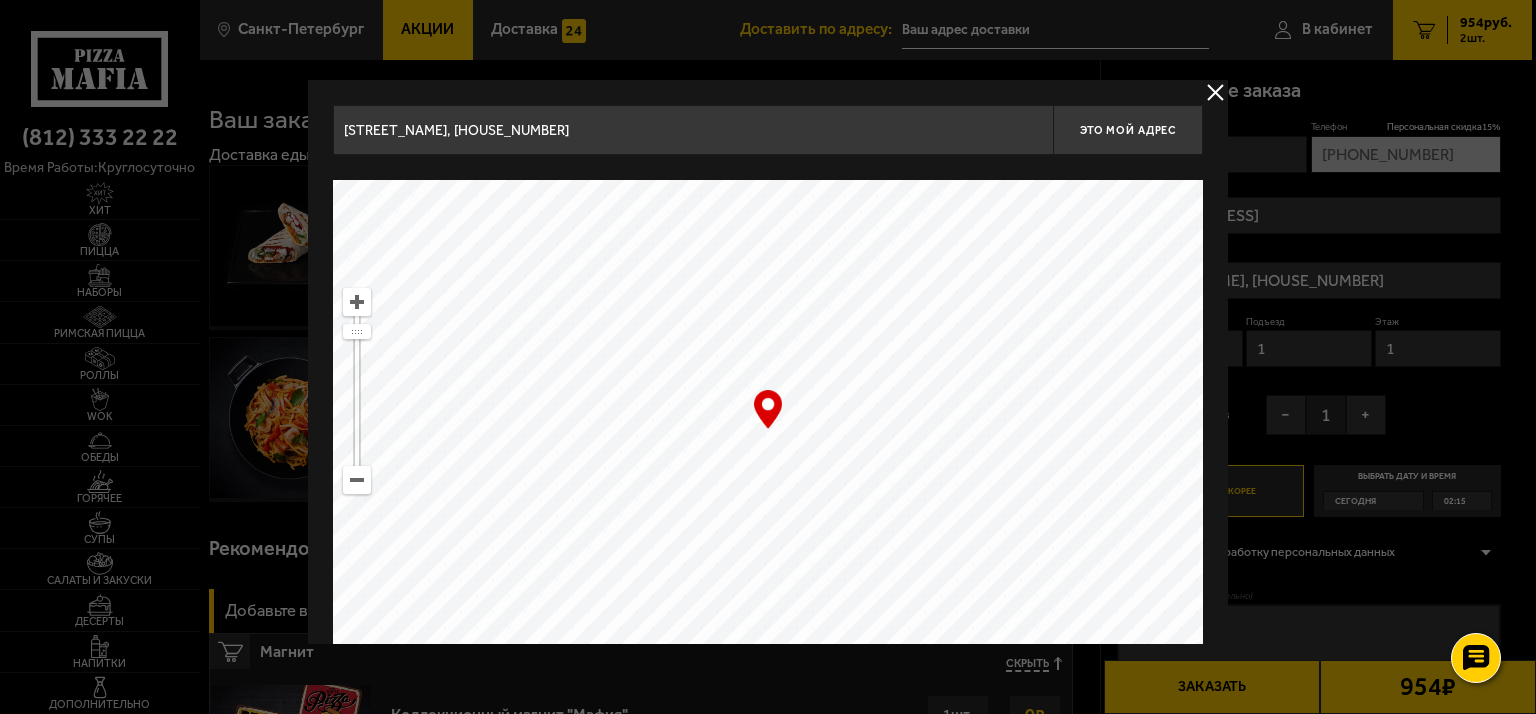 type on "[STREET_NAME], [HOUSE_NUMBER]" 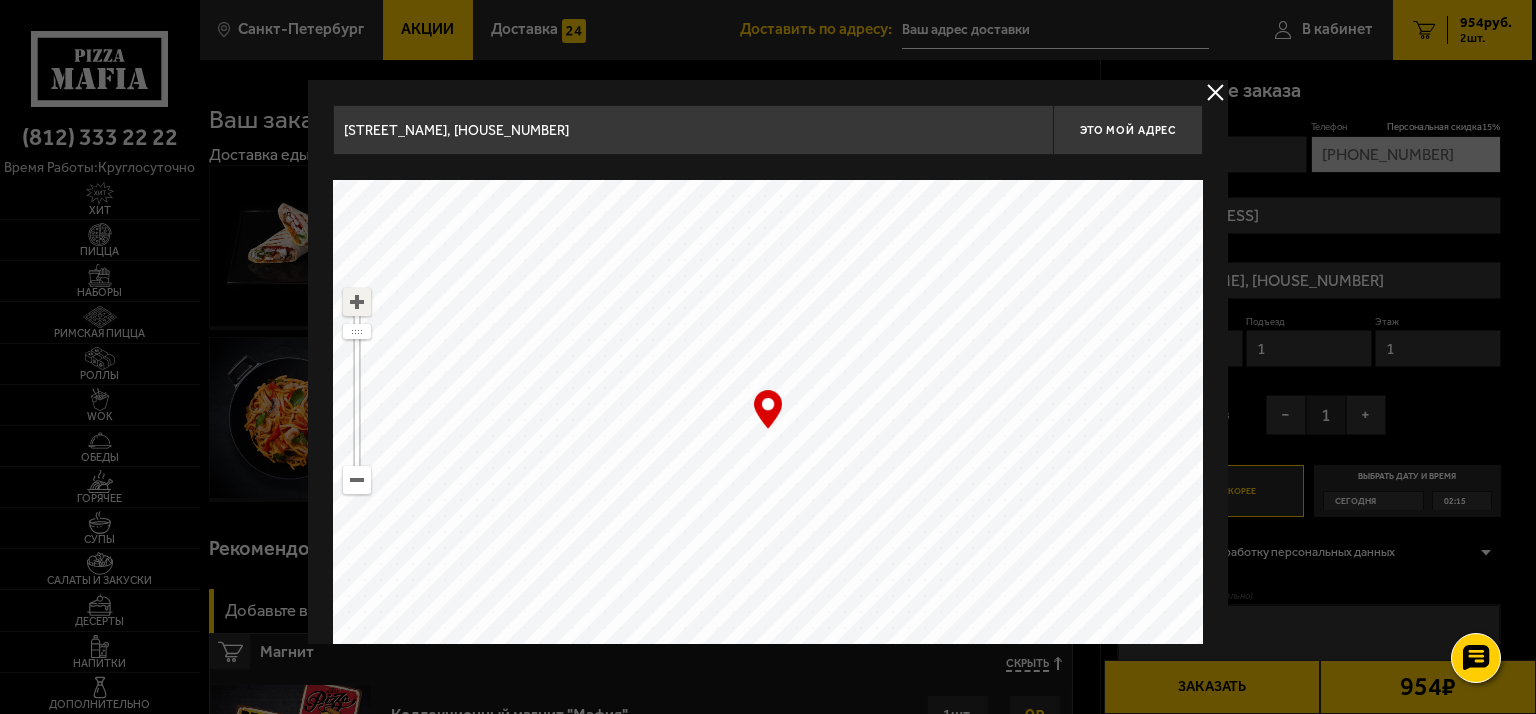 click at bounding box center [357, 302] 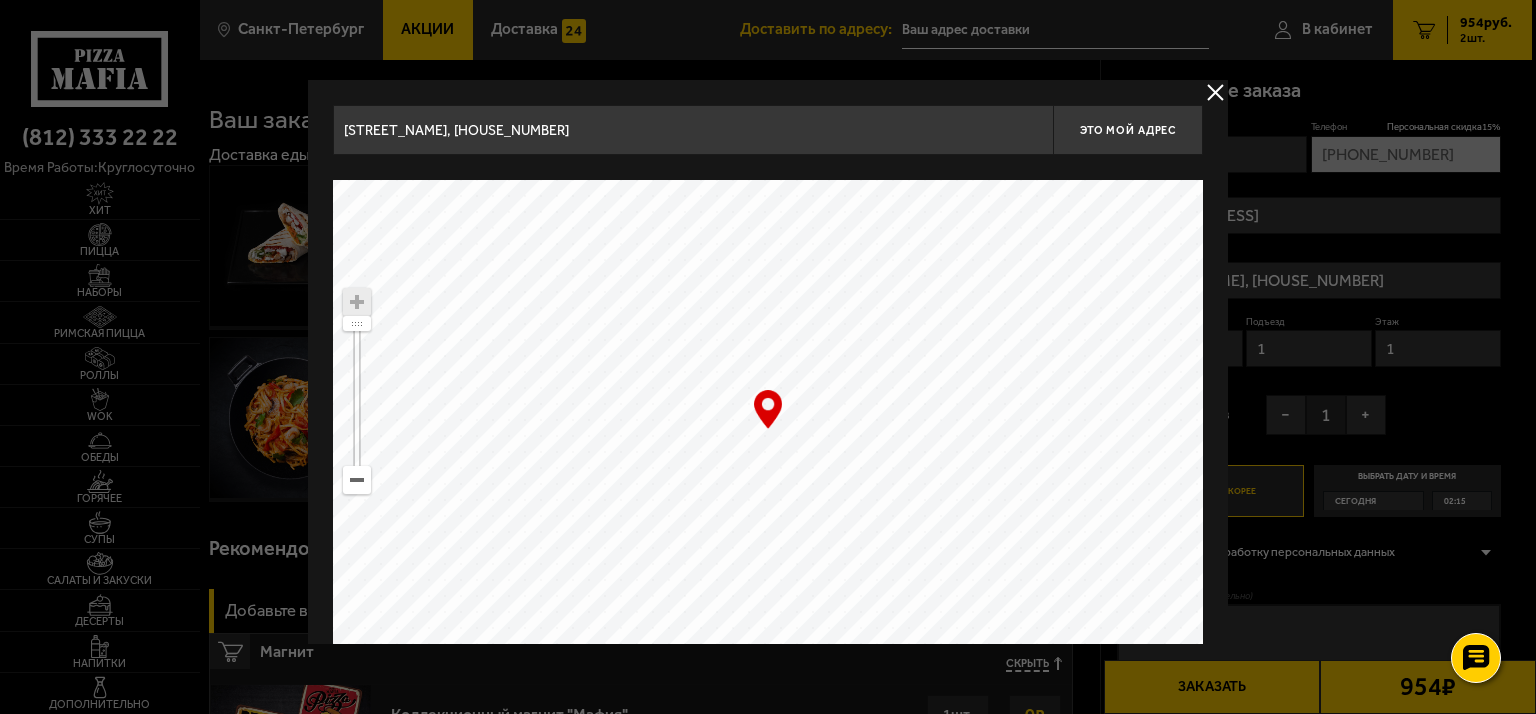 drag, startPoint x: 890, startPoint y: 355, endPoint x: 877, endPoint y: 403, distance: 49.729267 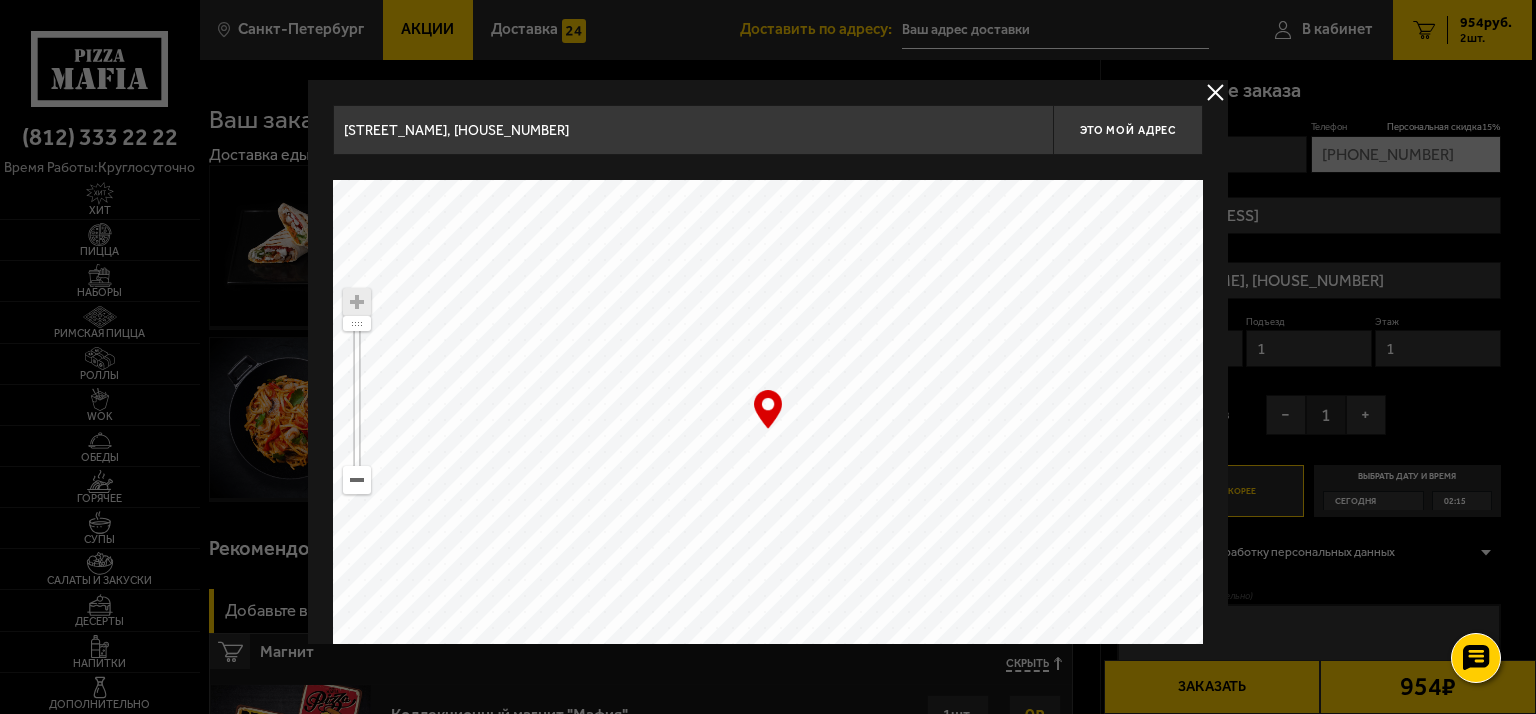 click on "[STREET_NAME], [HOUSE_NUMBER]" at bounding box center (693, 130) 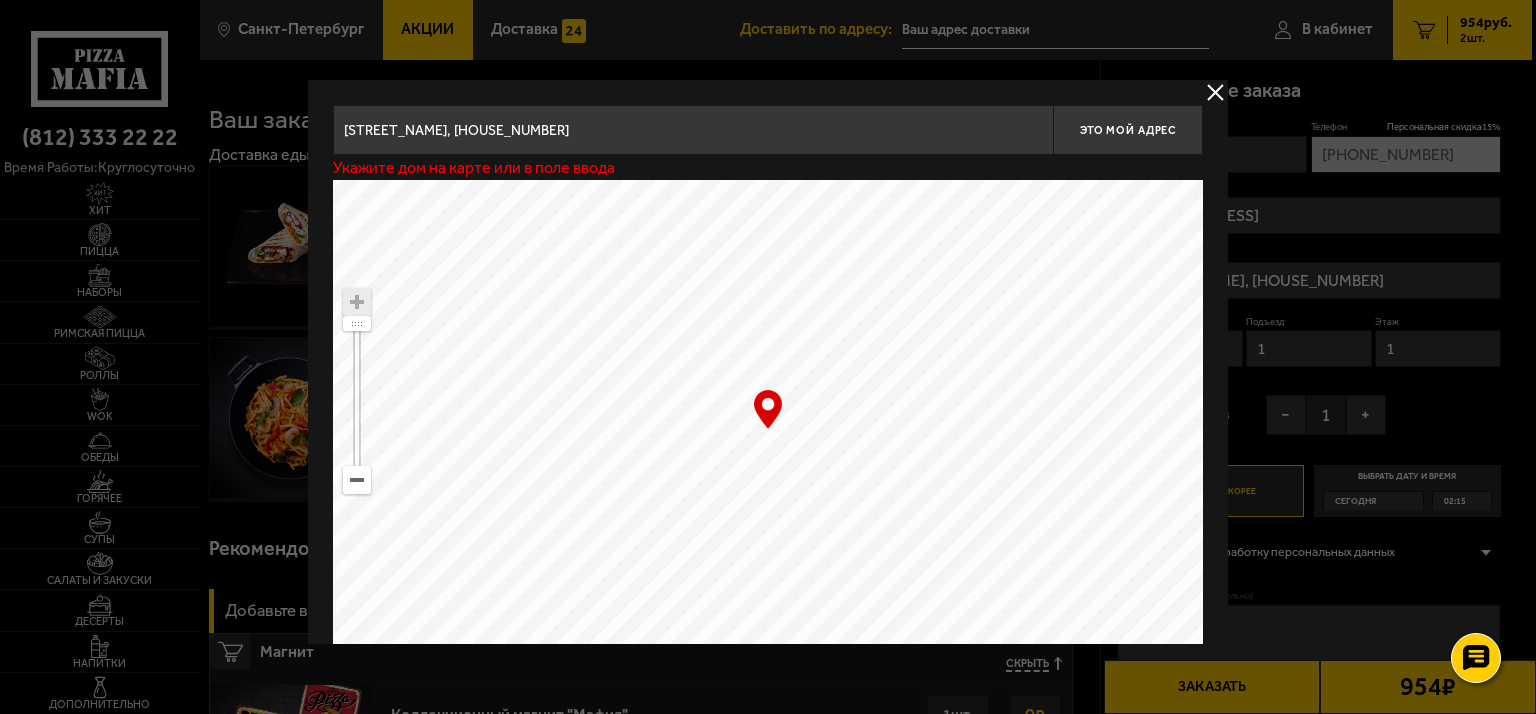 click on "[STREET_NAME], [HOUSE_NUMBER]" at bounding box center (693, 130) 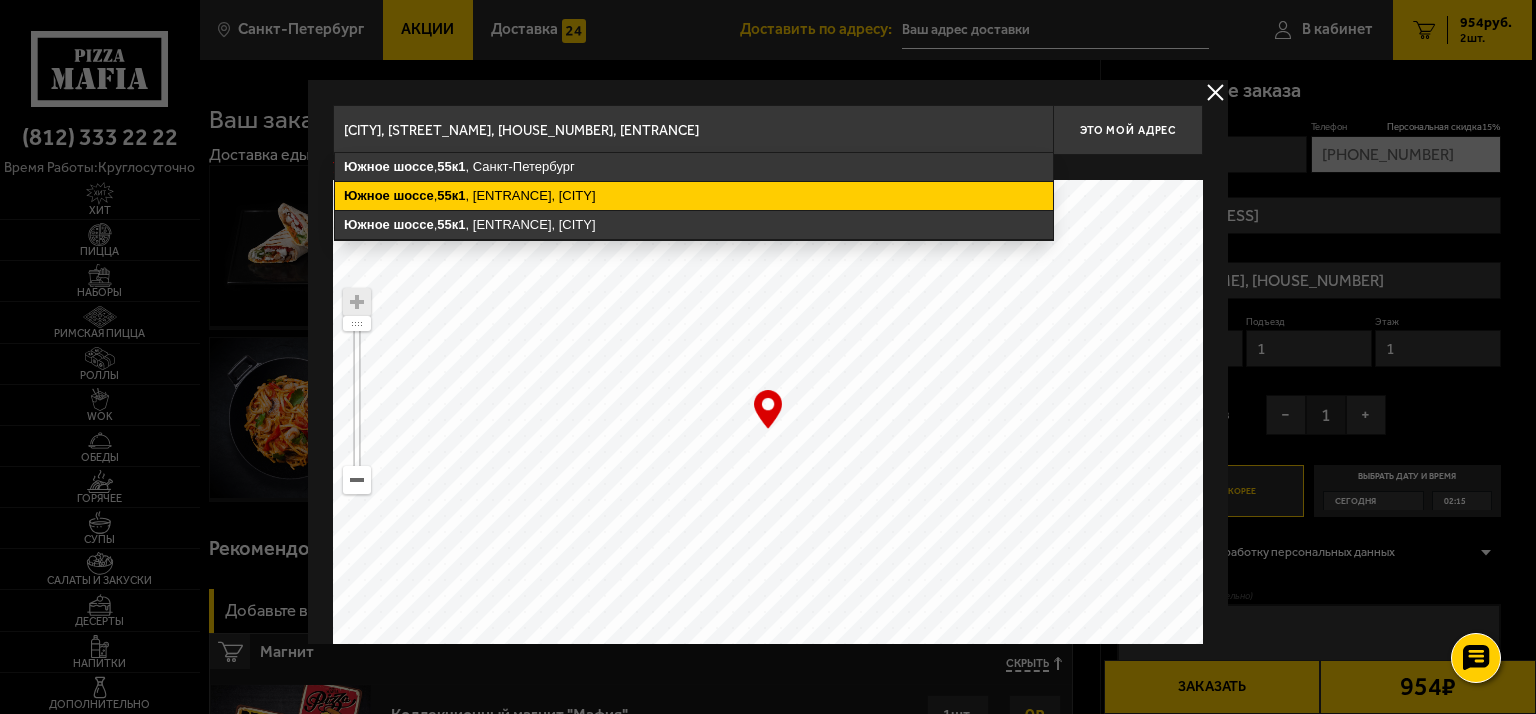 type on "[CITY], [STREET_NAME], [HOUSE_NUMBER], [ENTRANCE]" 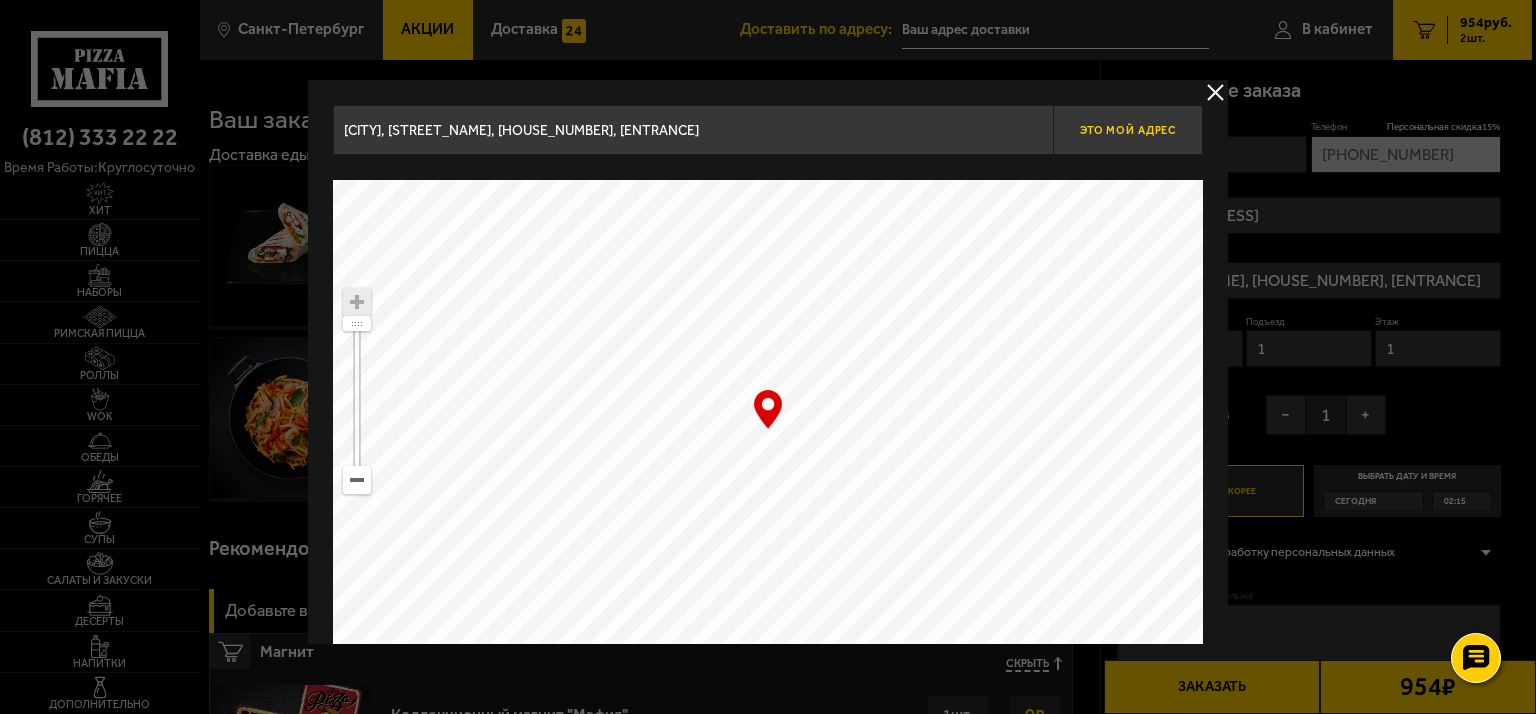 click on "Это мой адрес" at bounding box center (1128, 130) 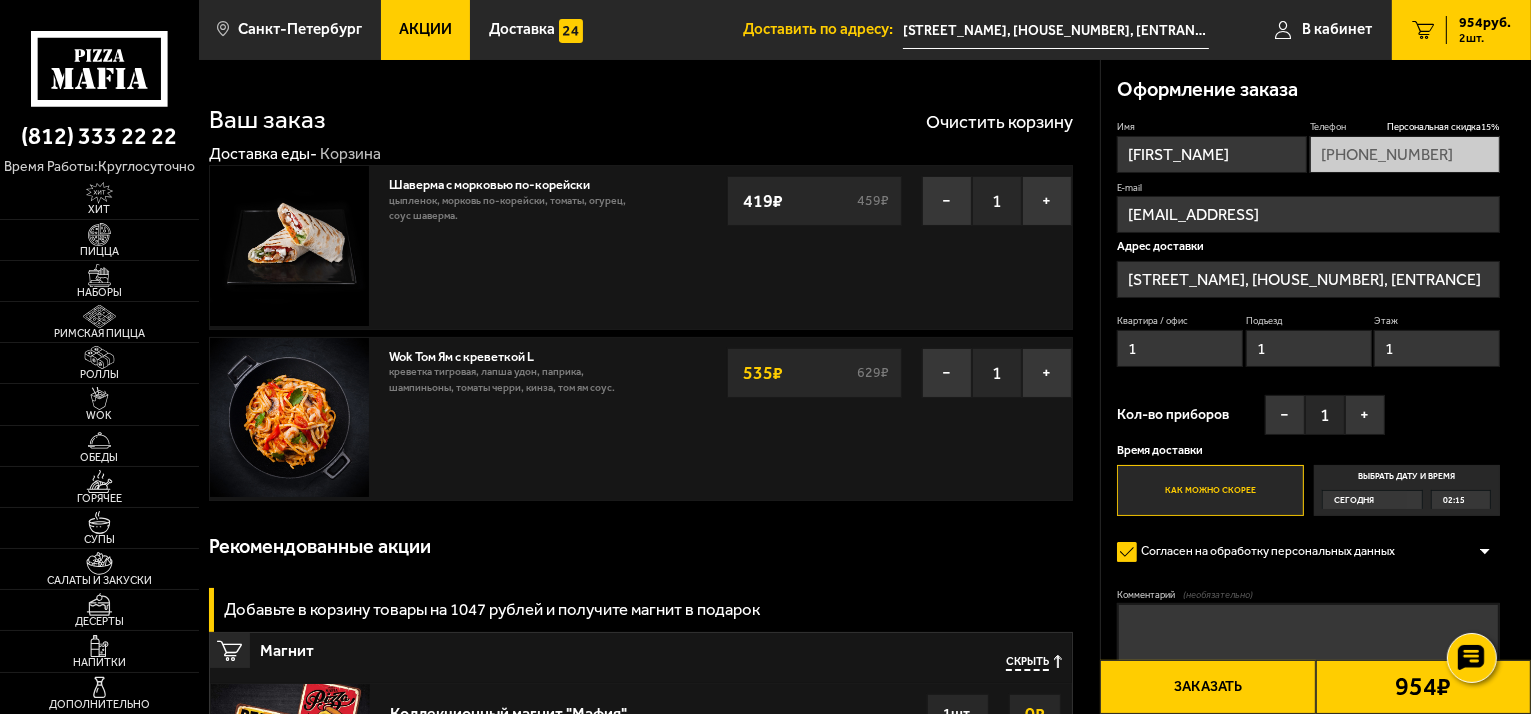 click on "1" at bounding box center (1180, 348) 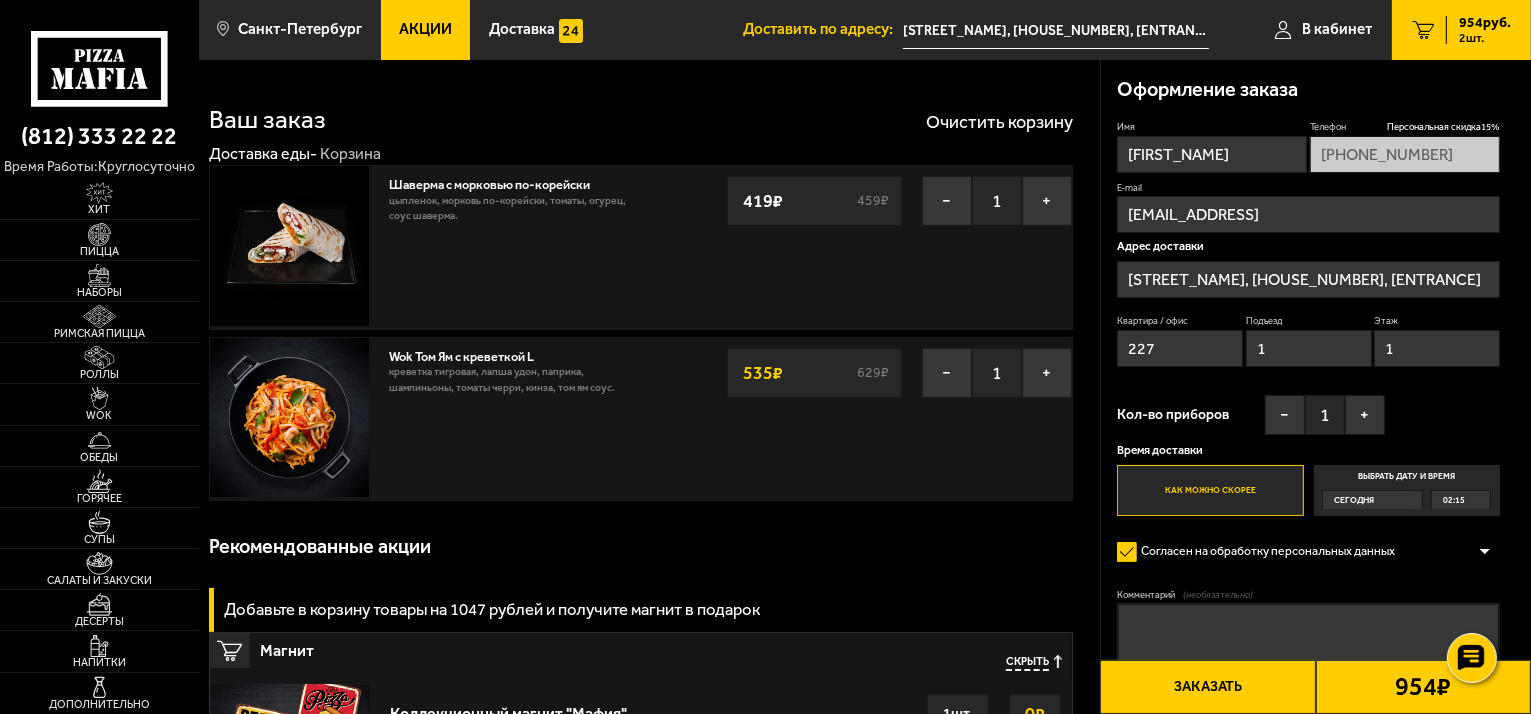 type on "227" 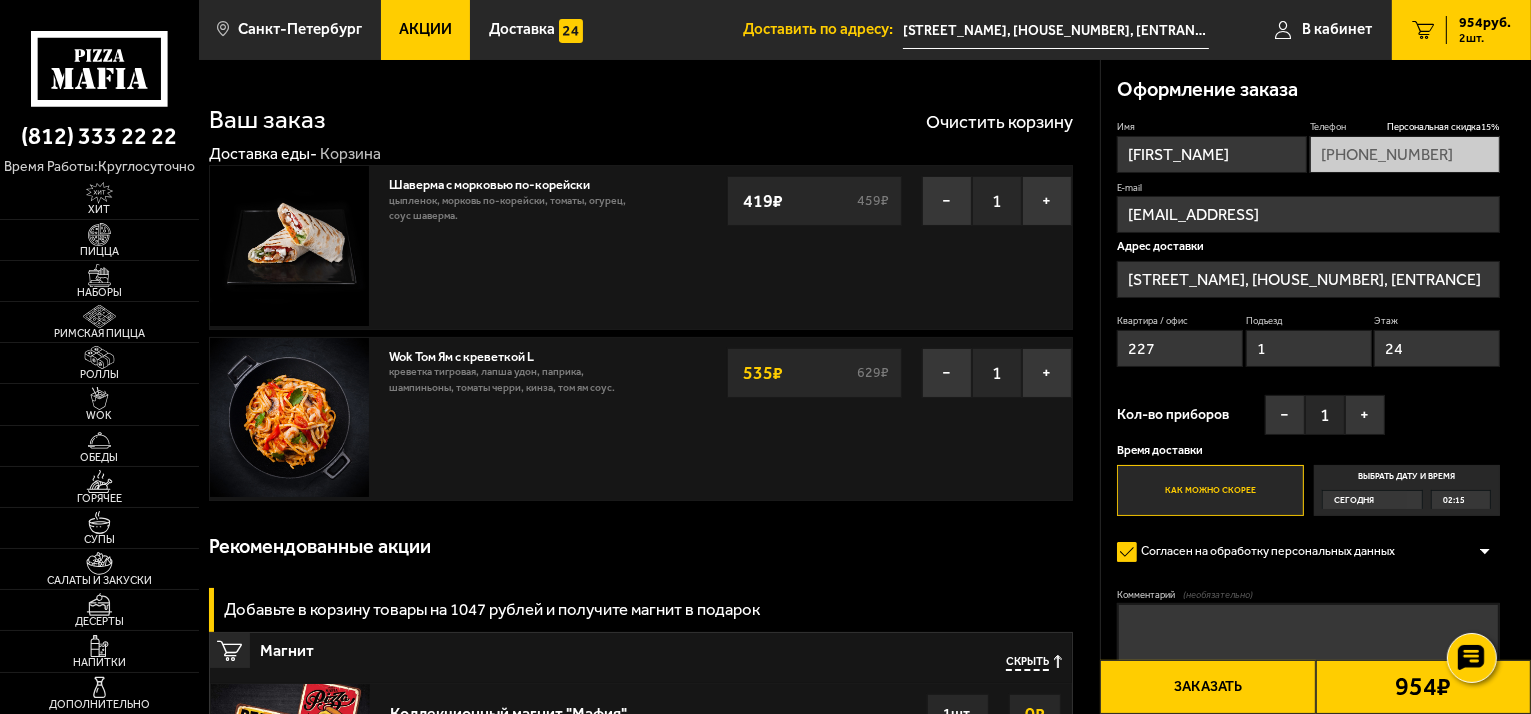 type on "24" 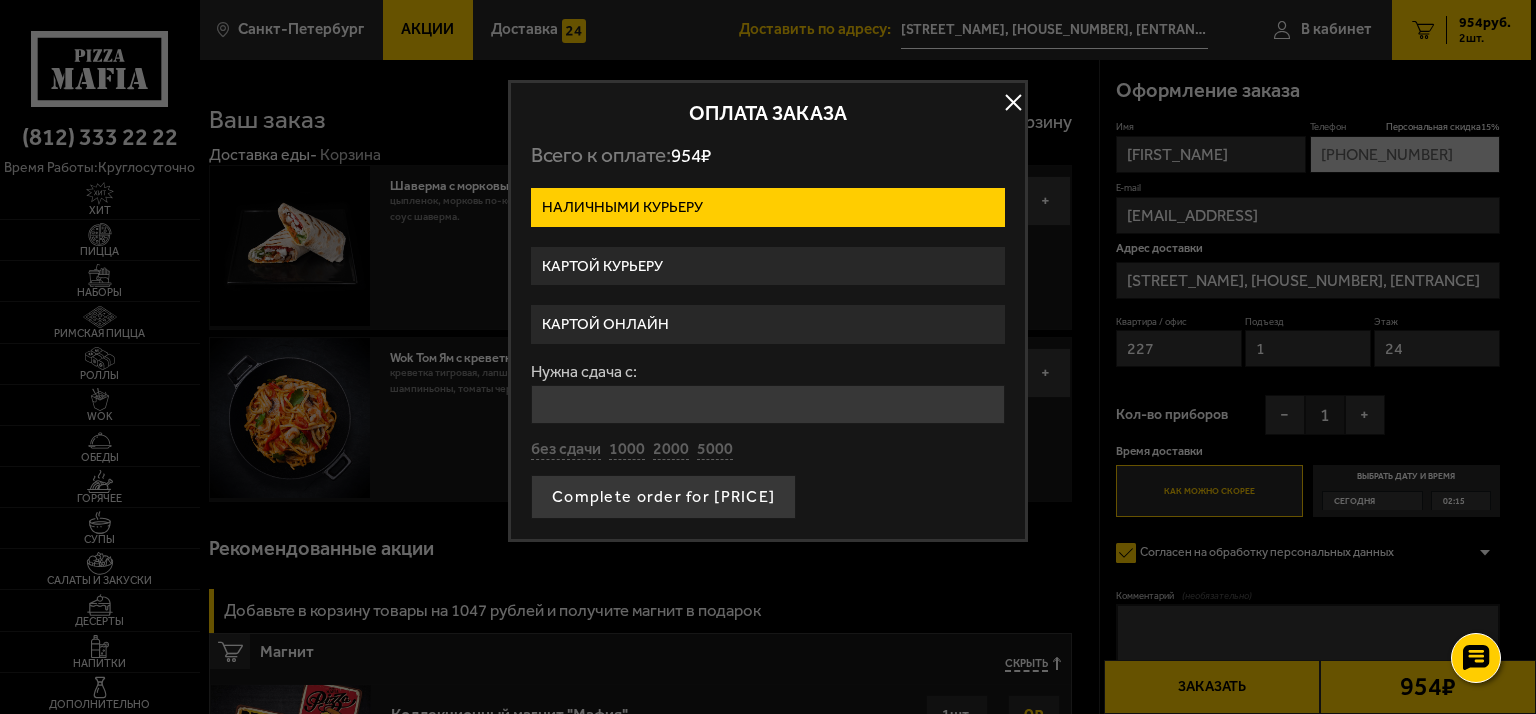 click on "Нужна сдача с:" at bounding box center (768, 404) 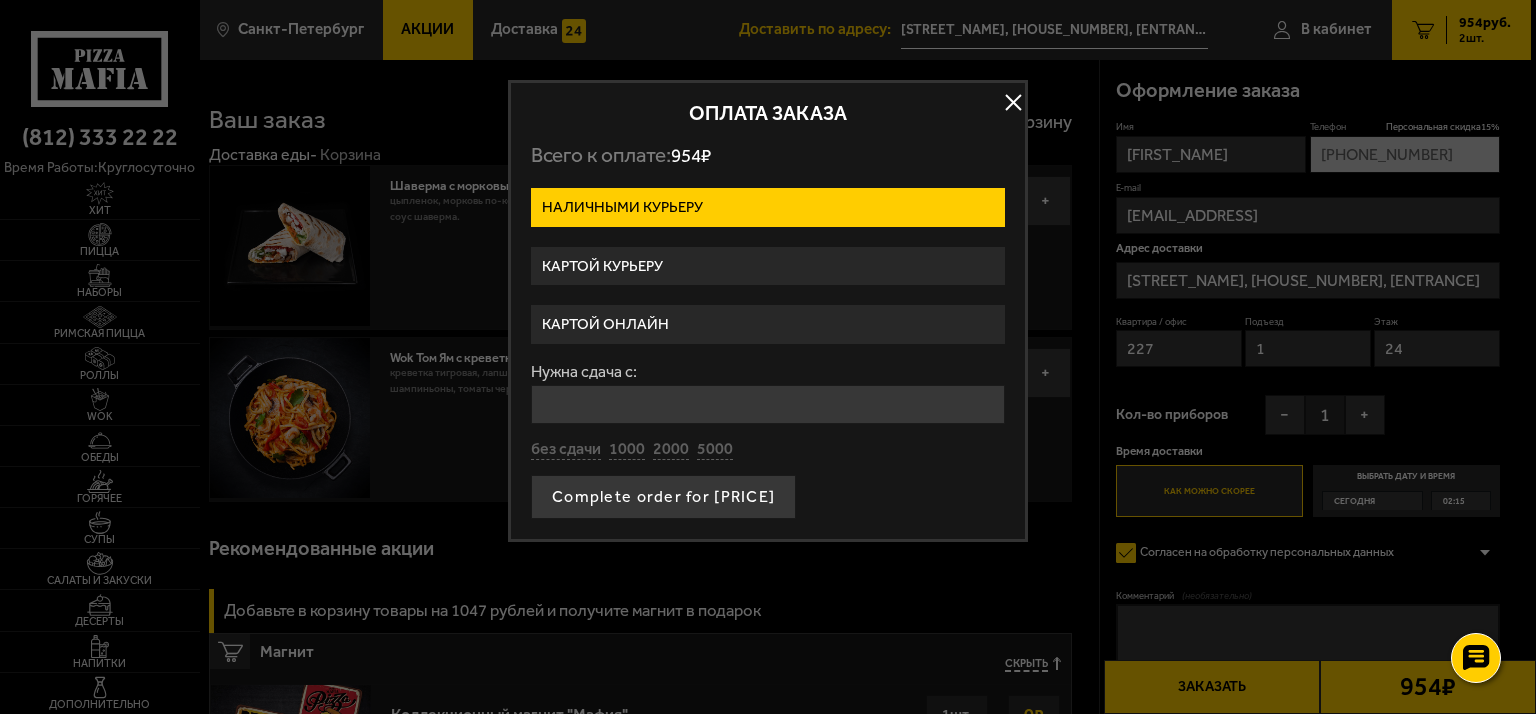 type on "0" 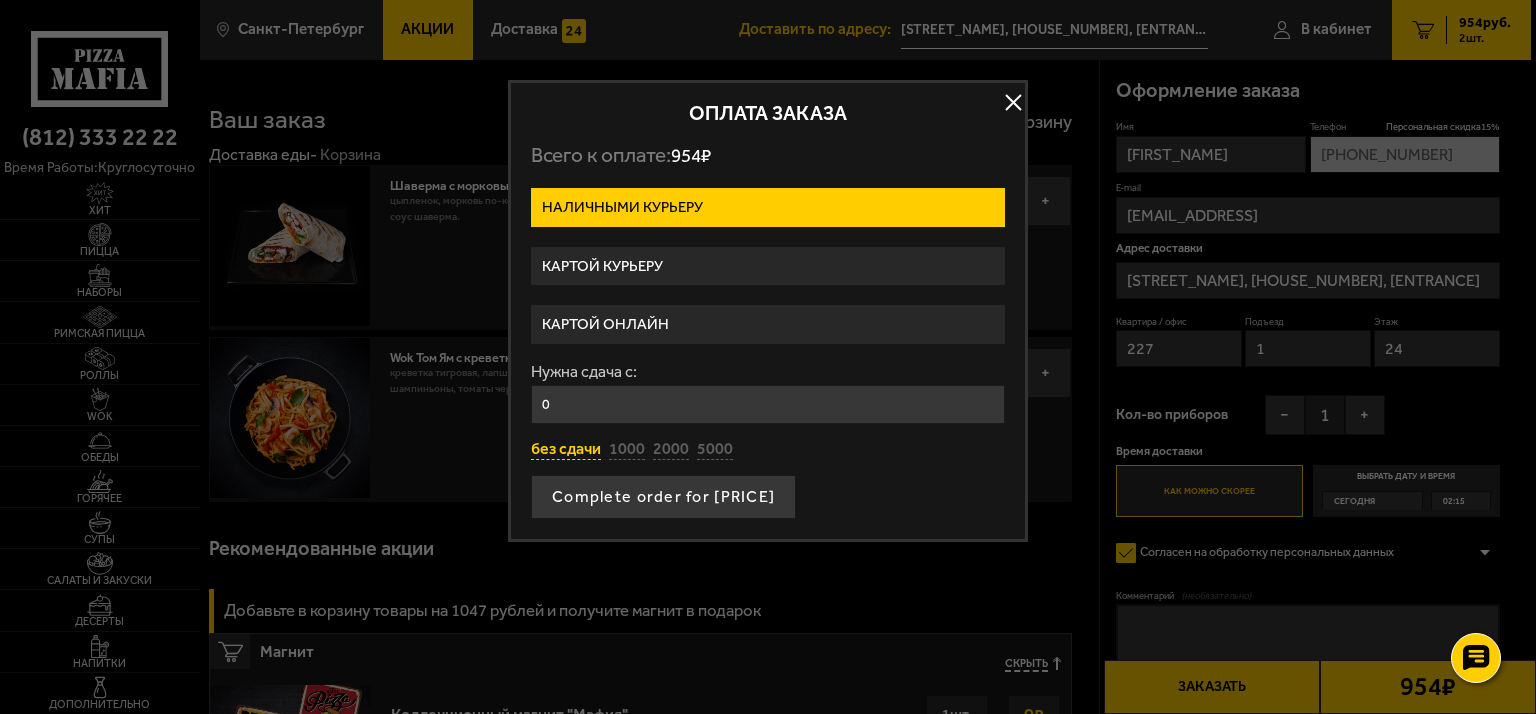 click on "без сдачи" at bounding box center (566, 450) 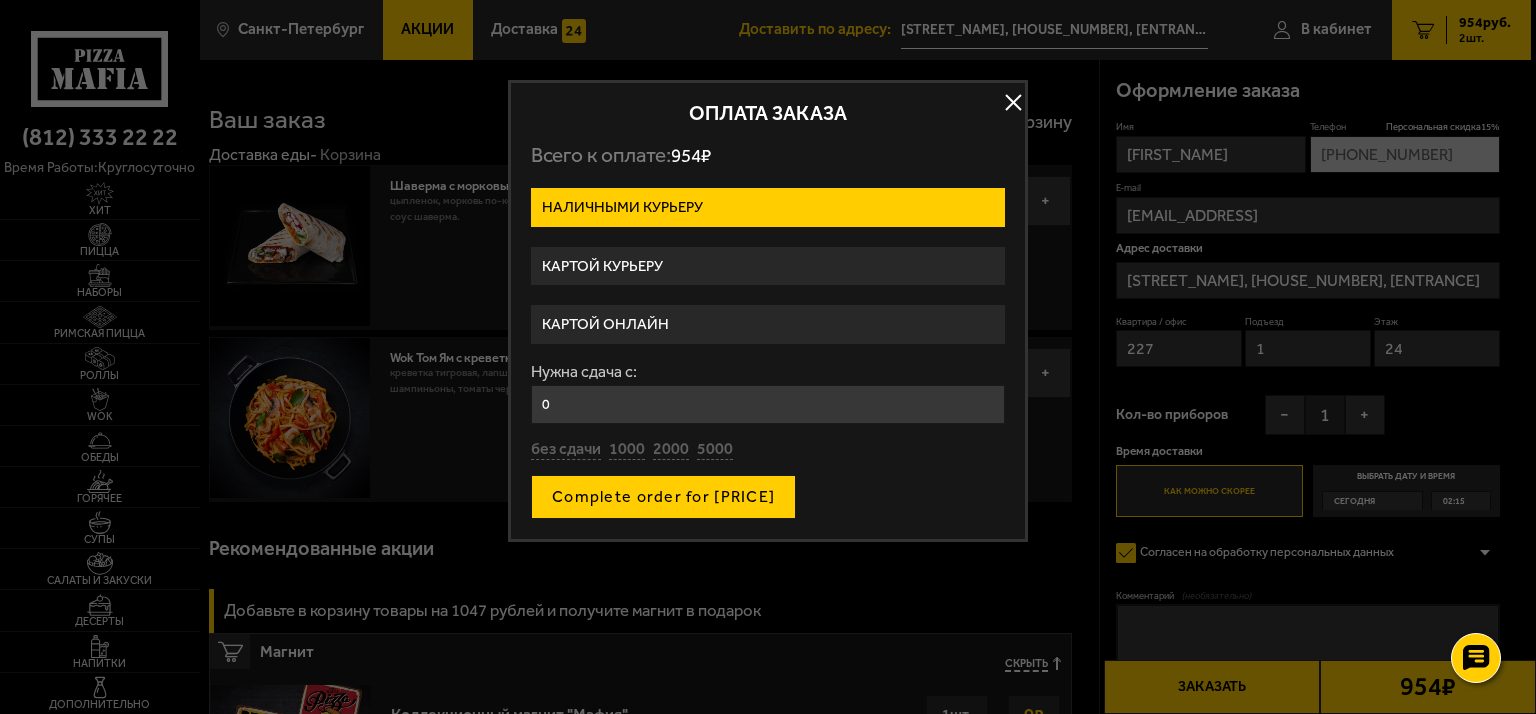 click on "Complete order for [PRICE]" at bounding box center [663, 497] 